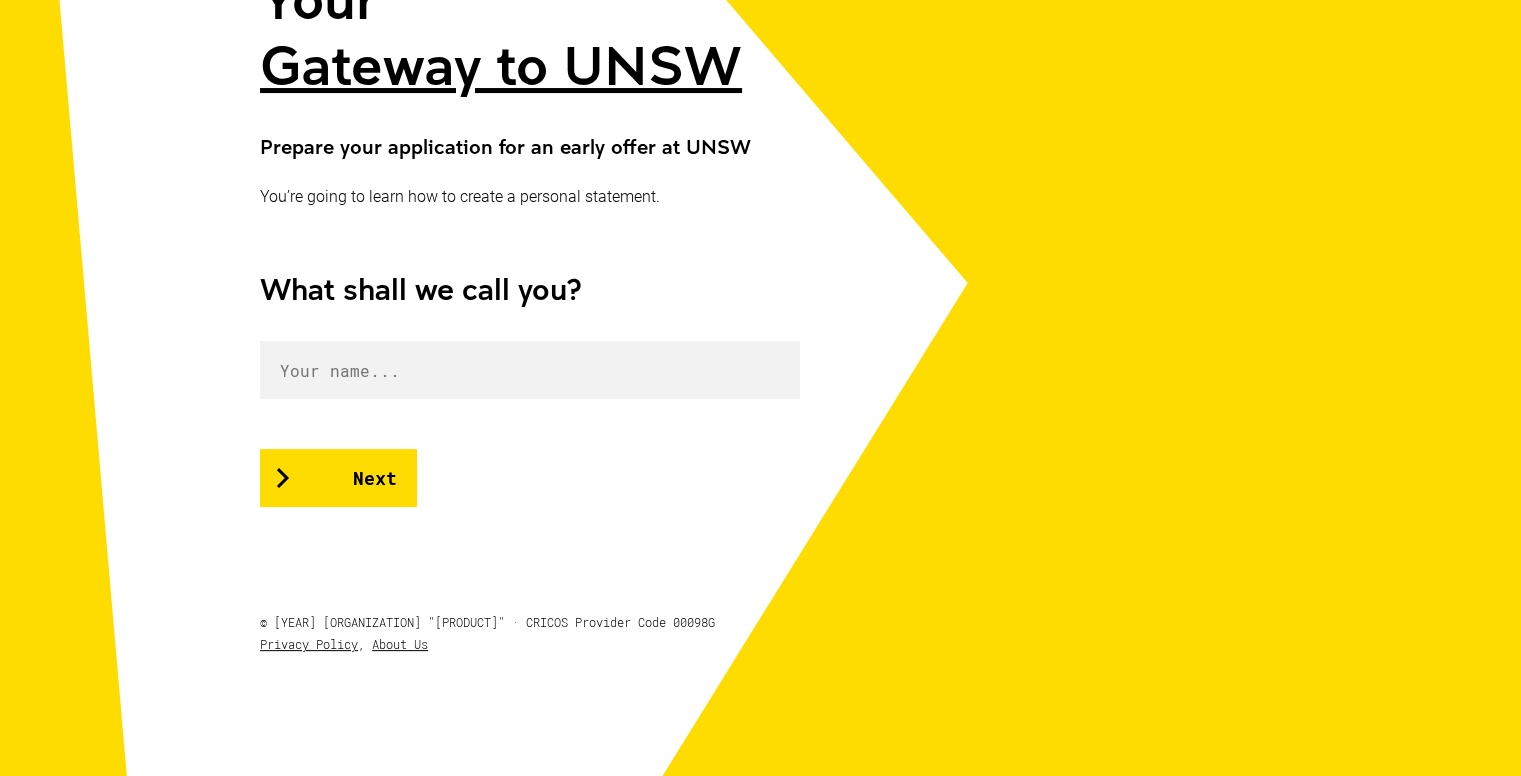 scroll, scrollTop: 320, scrollLeft: 0, axis: vertical 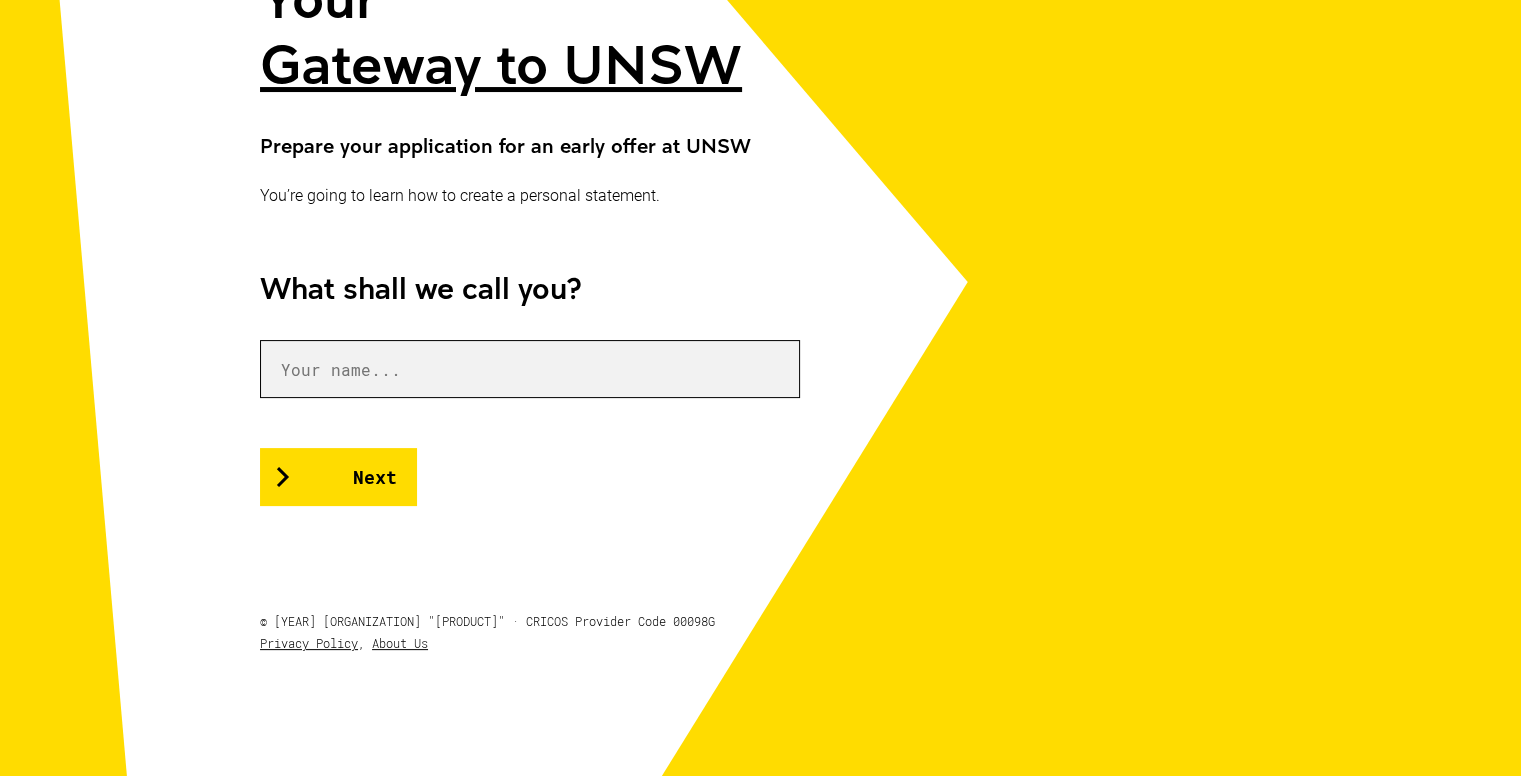 click at bounding box center [530, 369] 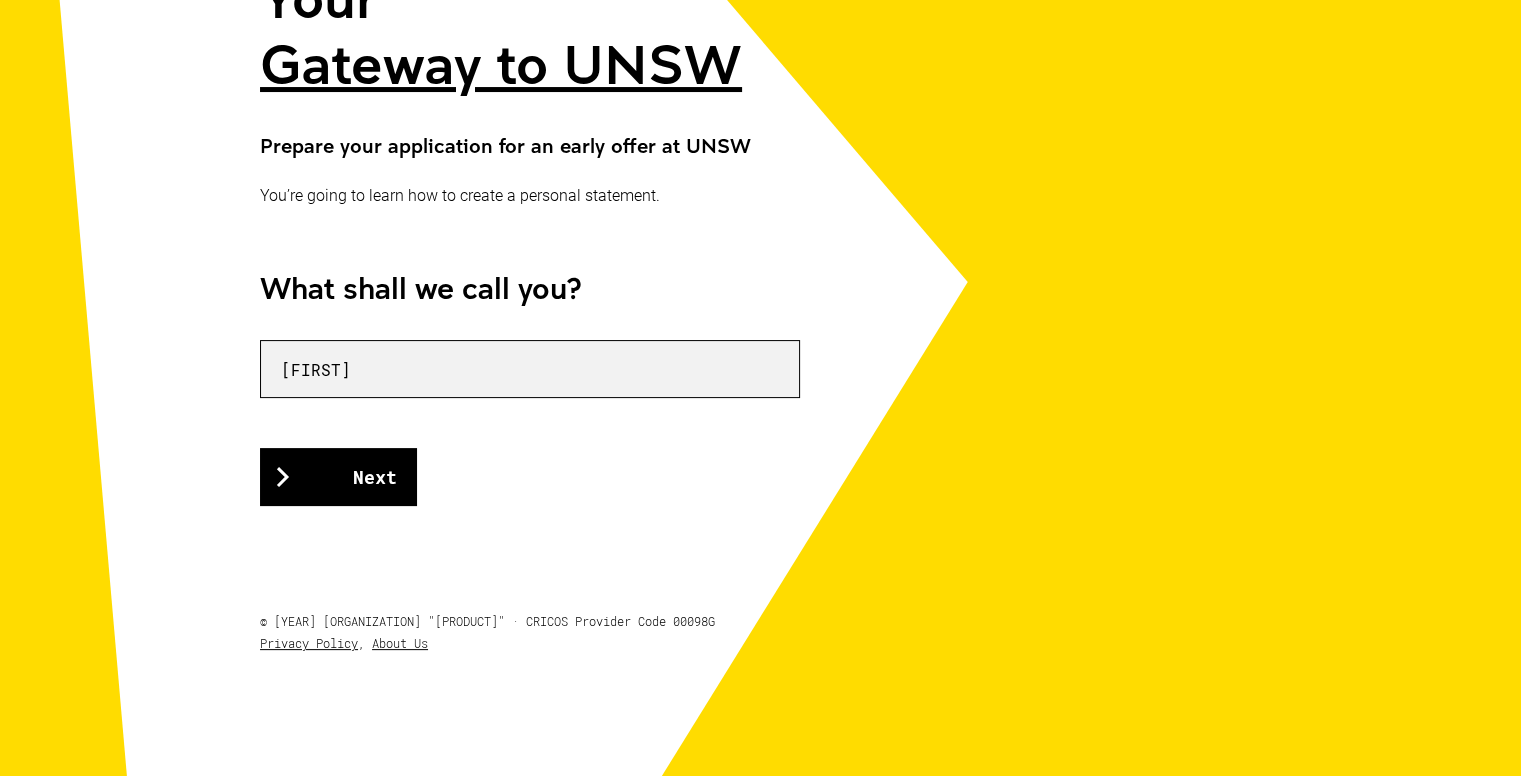 type on "[FIRST]" 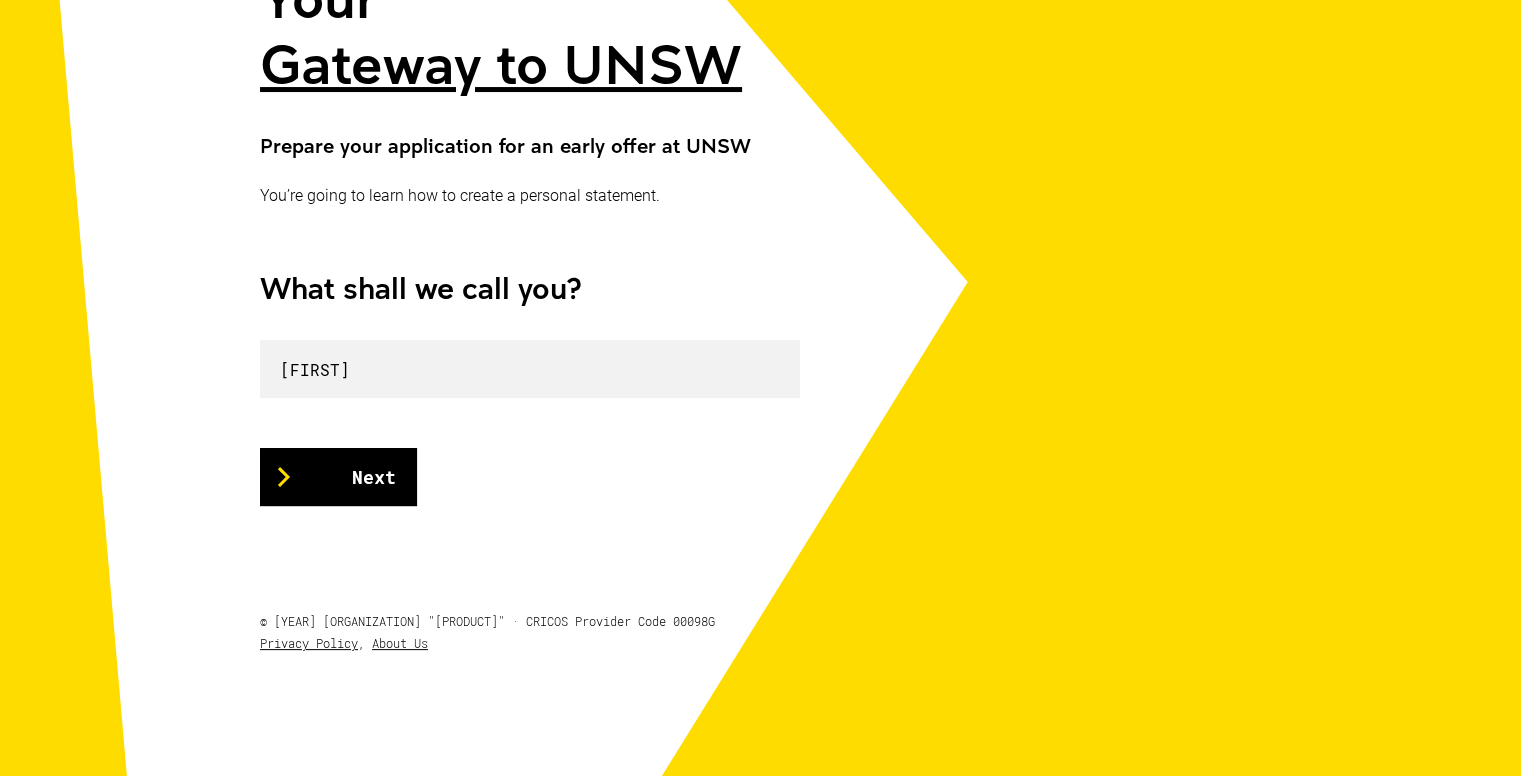 click on "Next" at bounding box center [338, 477] 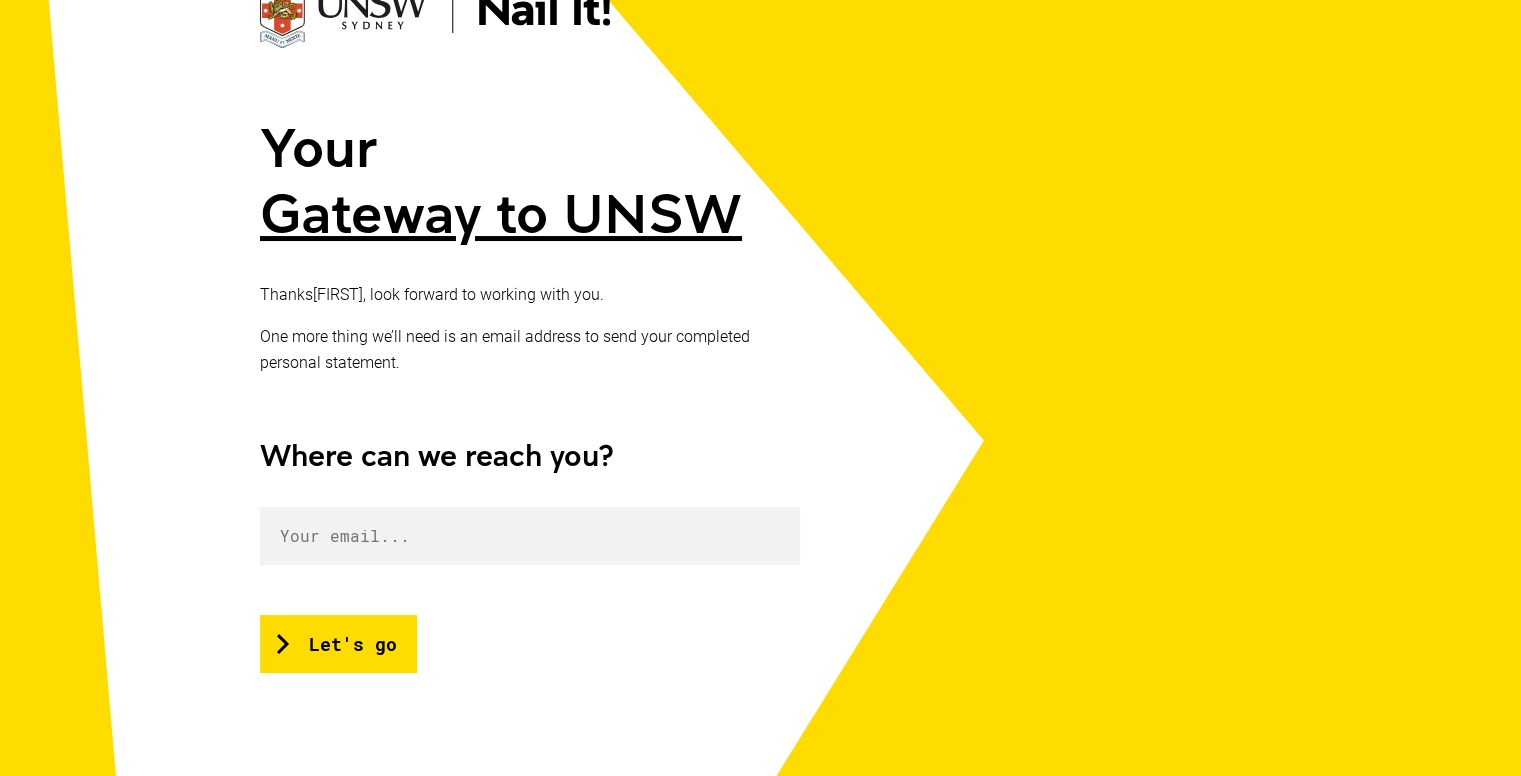 scroll, scrollTop: 184, scrollLeft: 0, axis: vertical 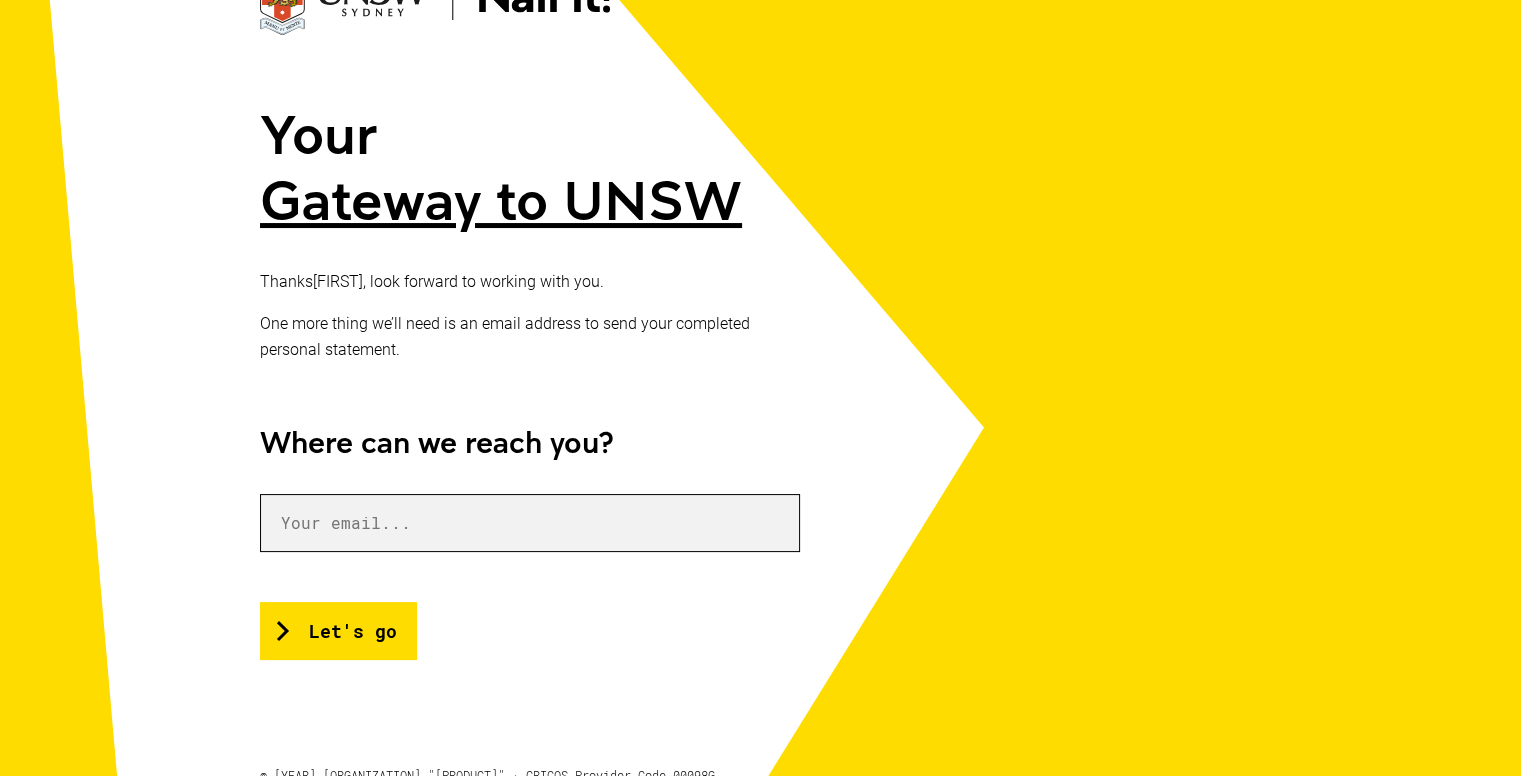 click at bounding box center (530, 523) 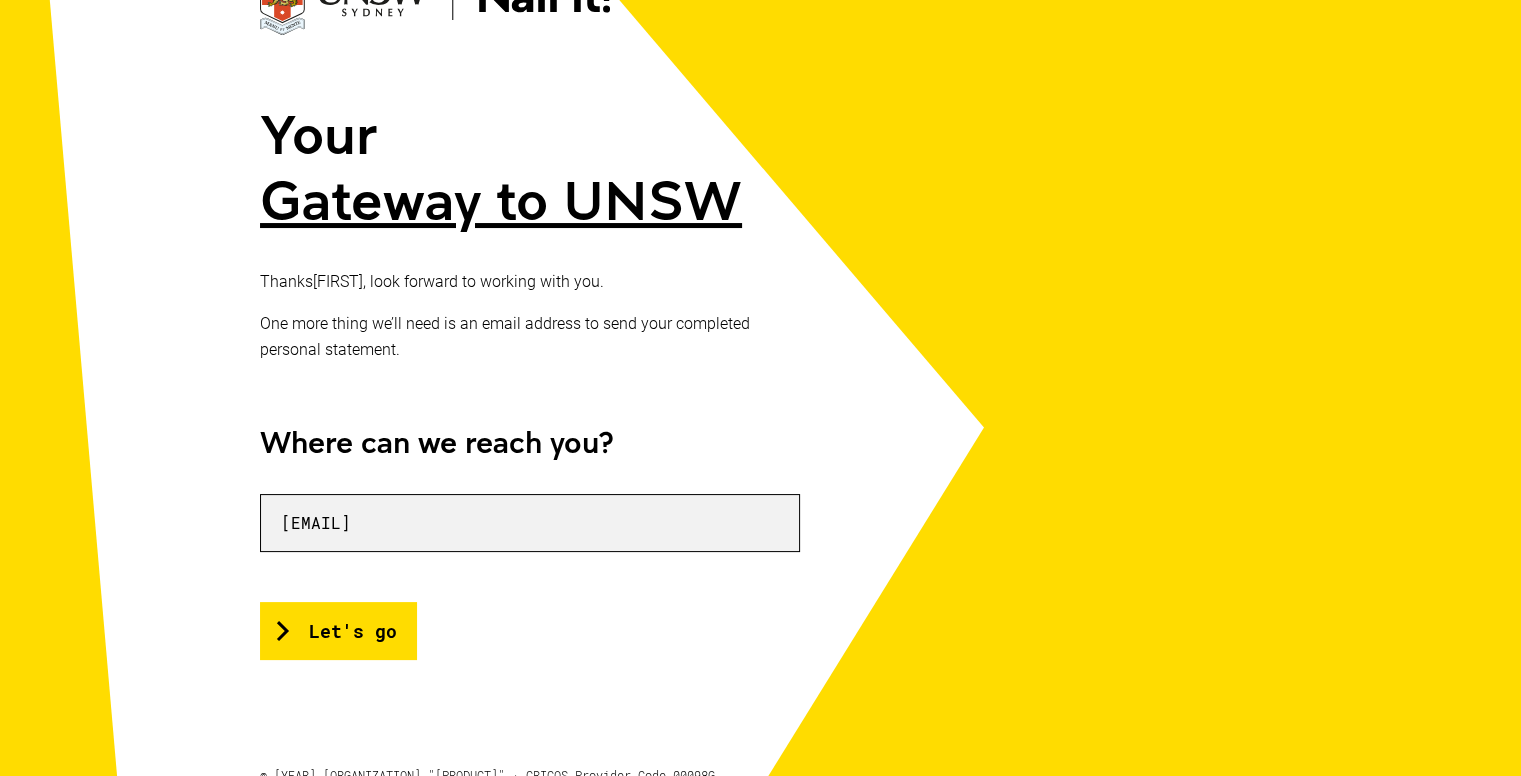 click on "[EMAIL]" at bounding box center (530, 523) 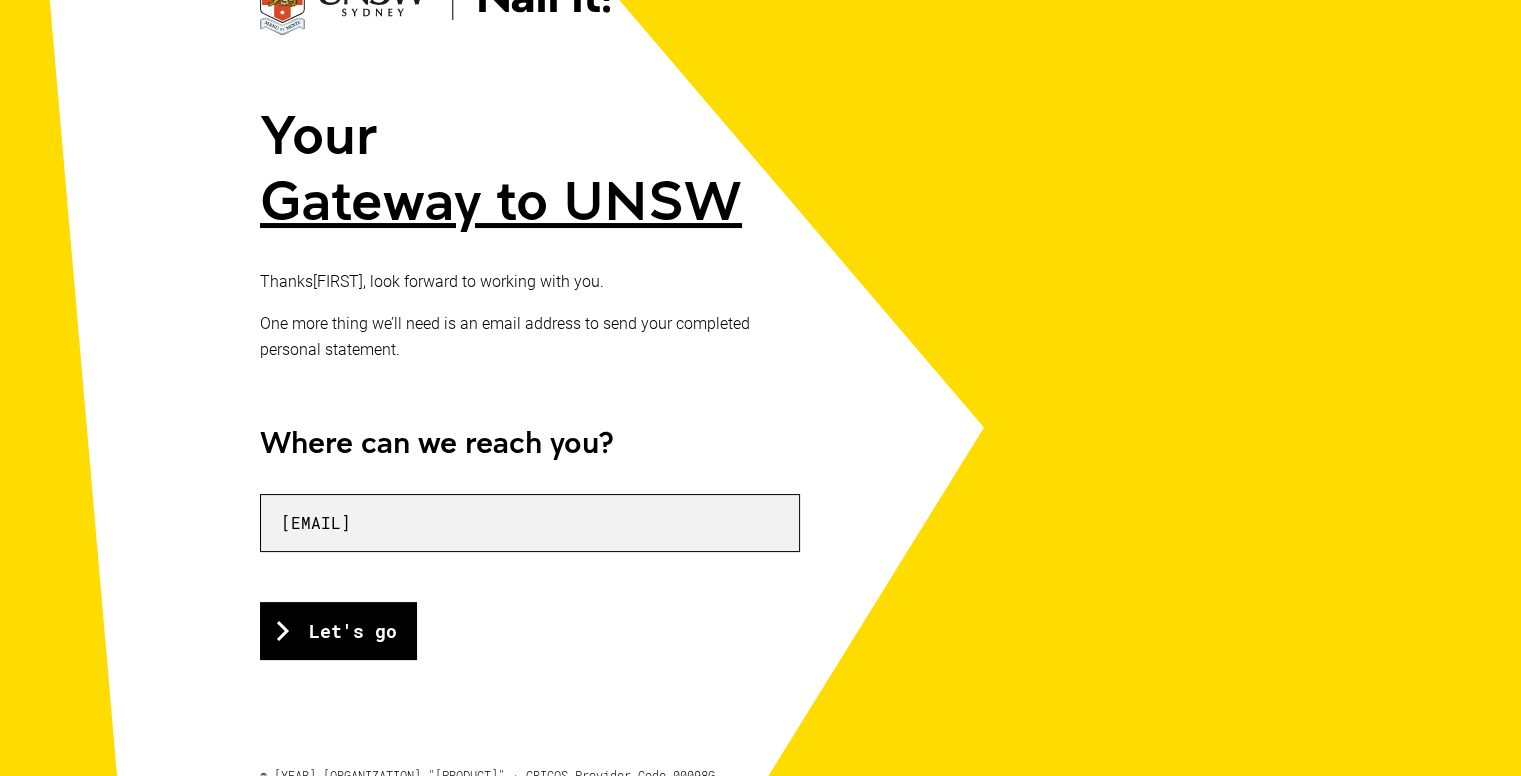 type on "[EMAIL]" 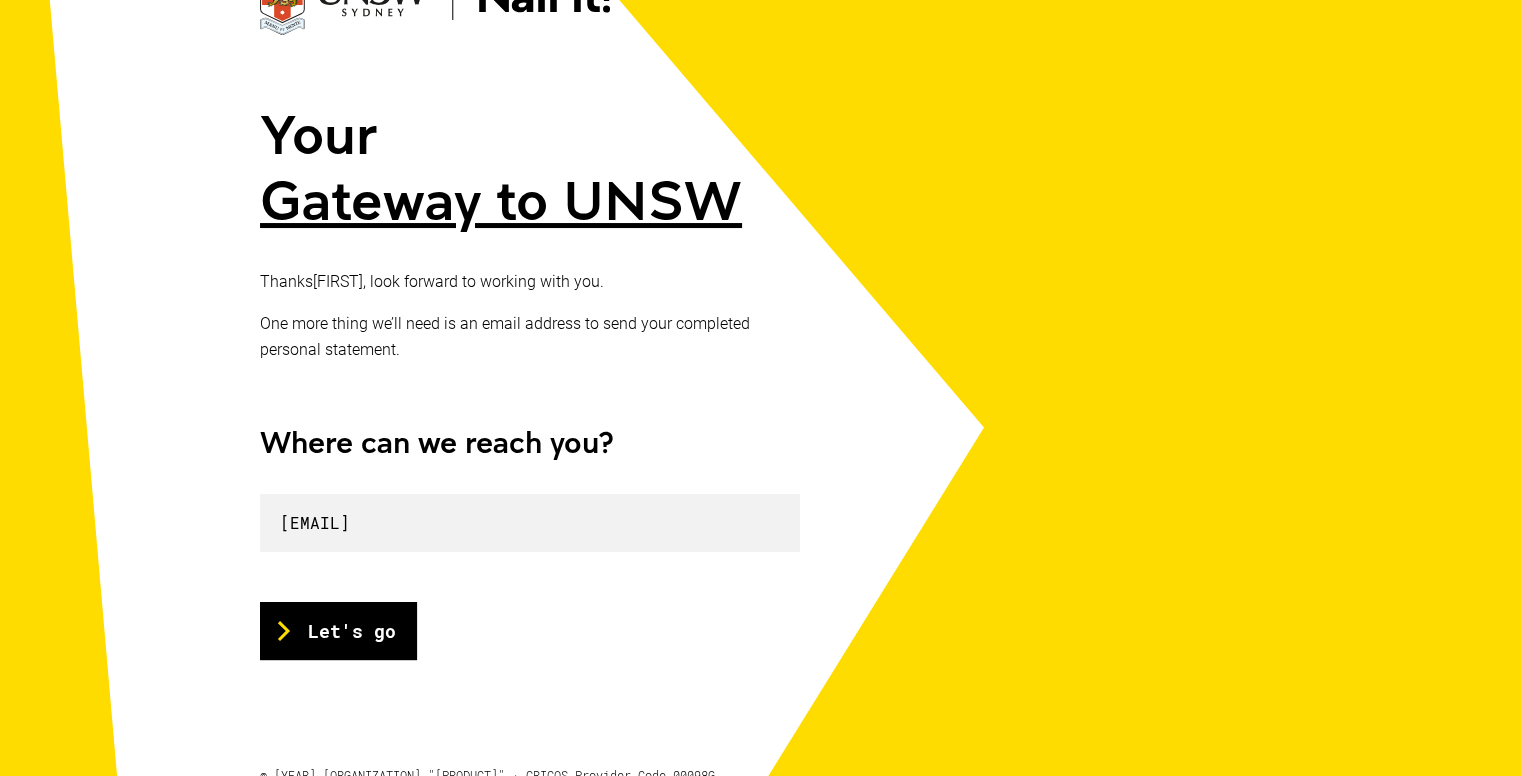 click on "Let's go" at bounding box center [338, 631] 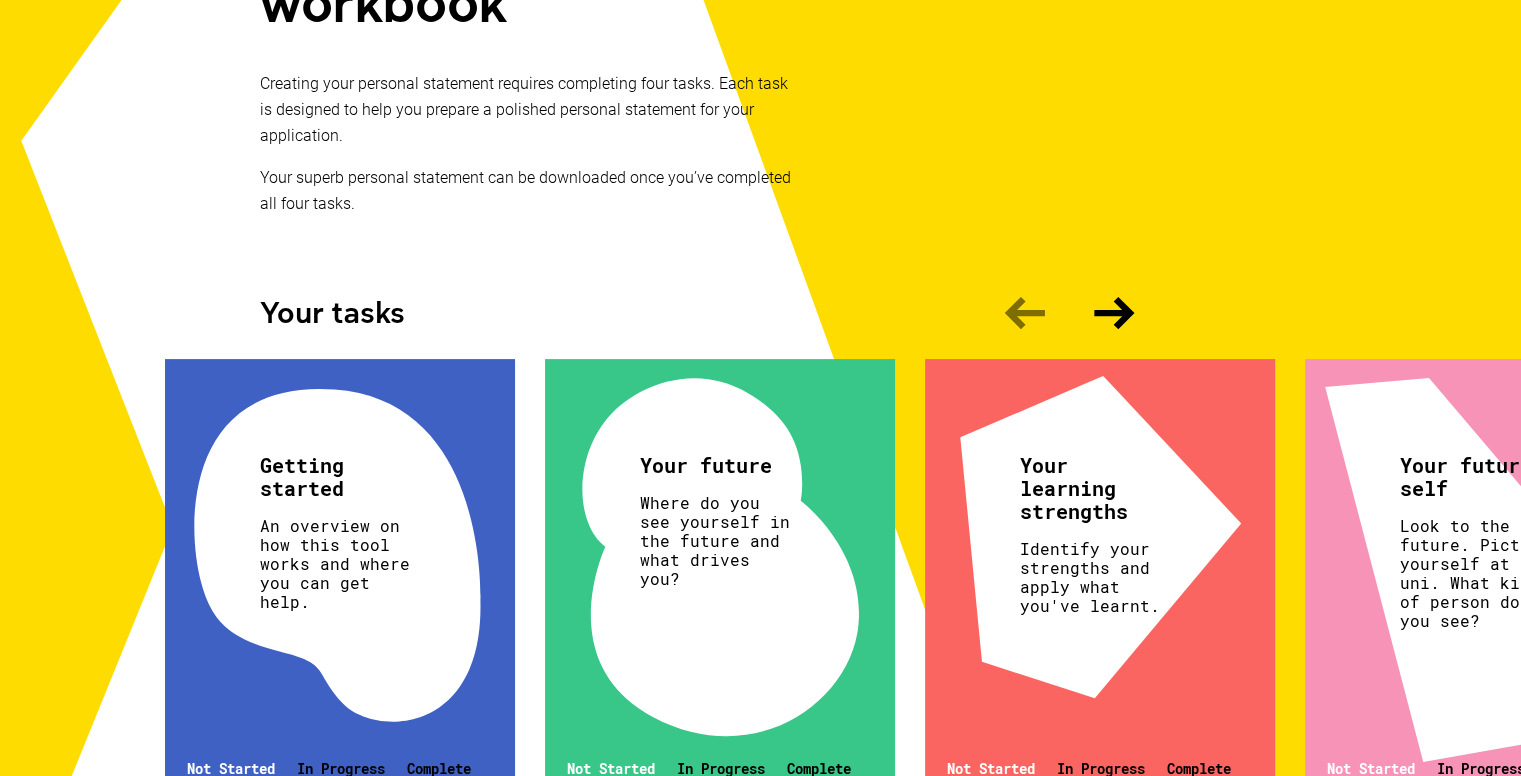 scroll, scrollTop: 396, scrollLeft: 0, axis: vertical 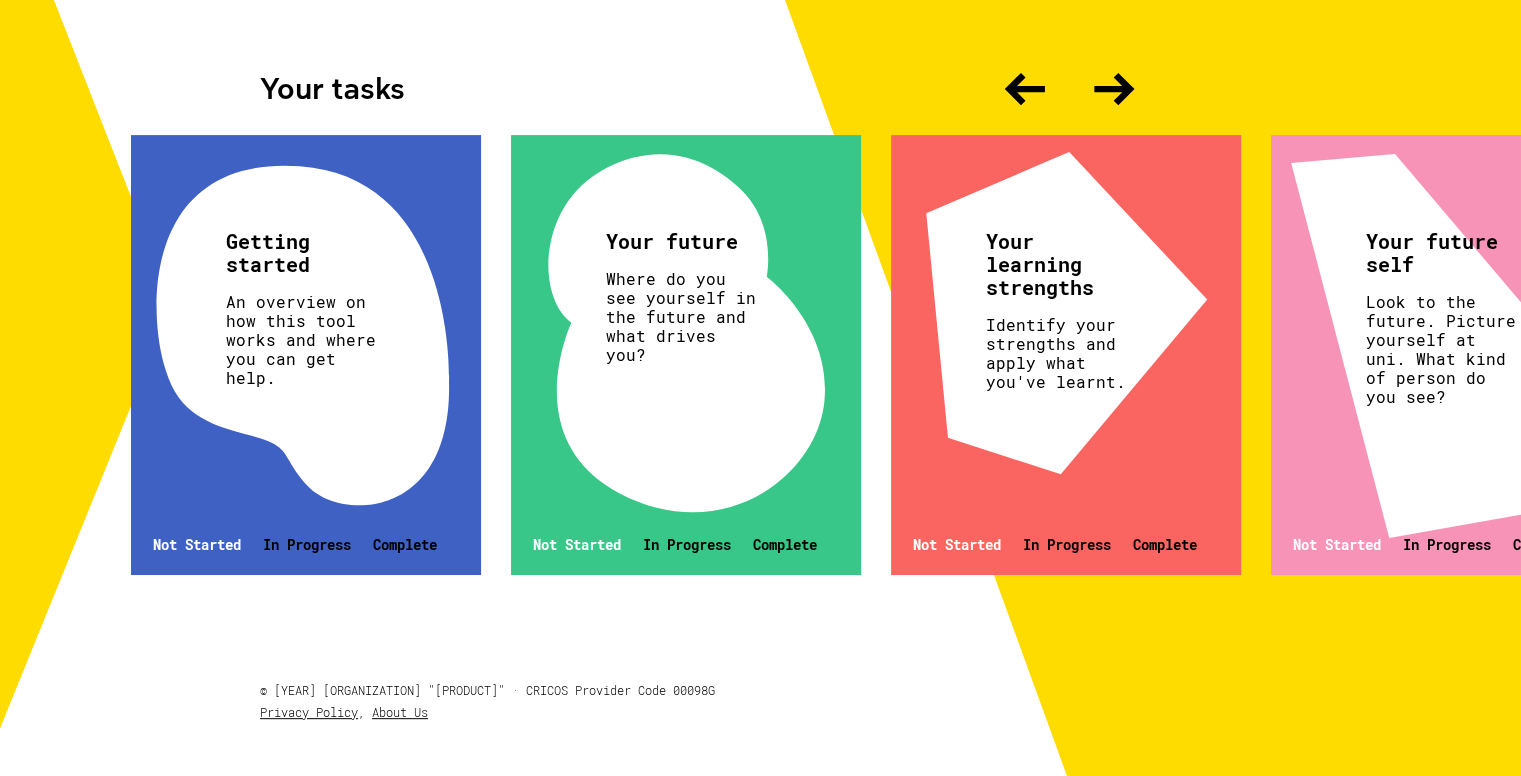 click on "An overview on how this tool works and where you can get help." at bounding box center [303, 339] 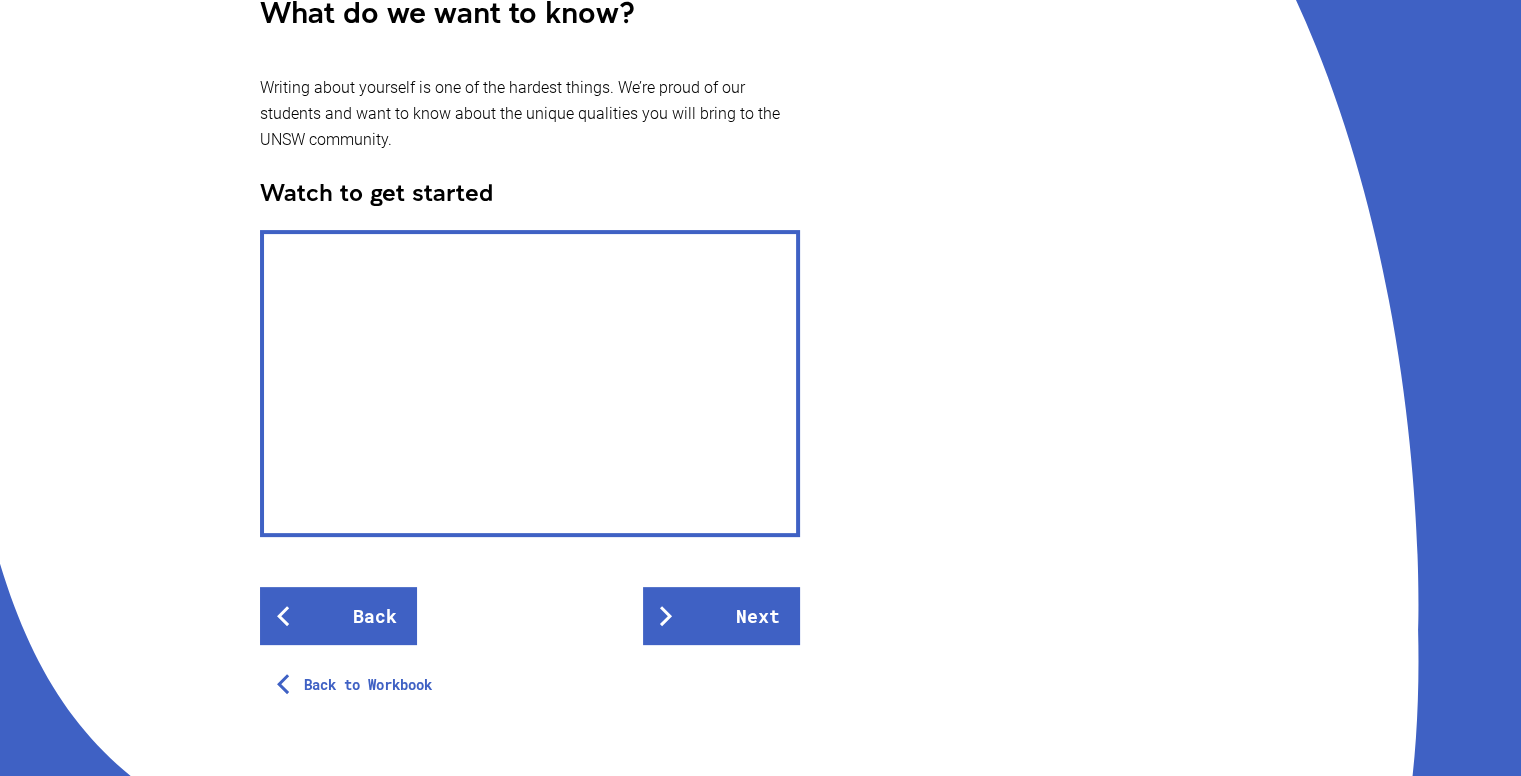 scroll, scrollTop: 464, scrollLeft: 0, axis: vertical 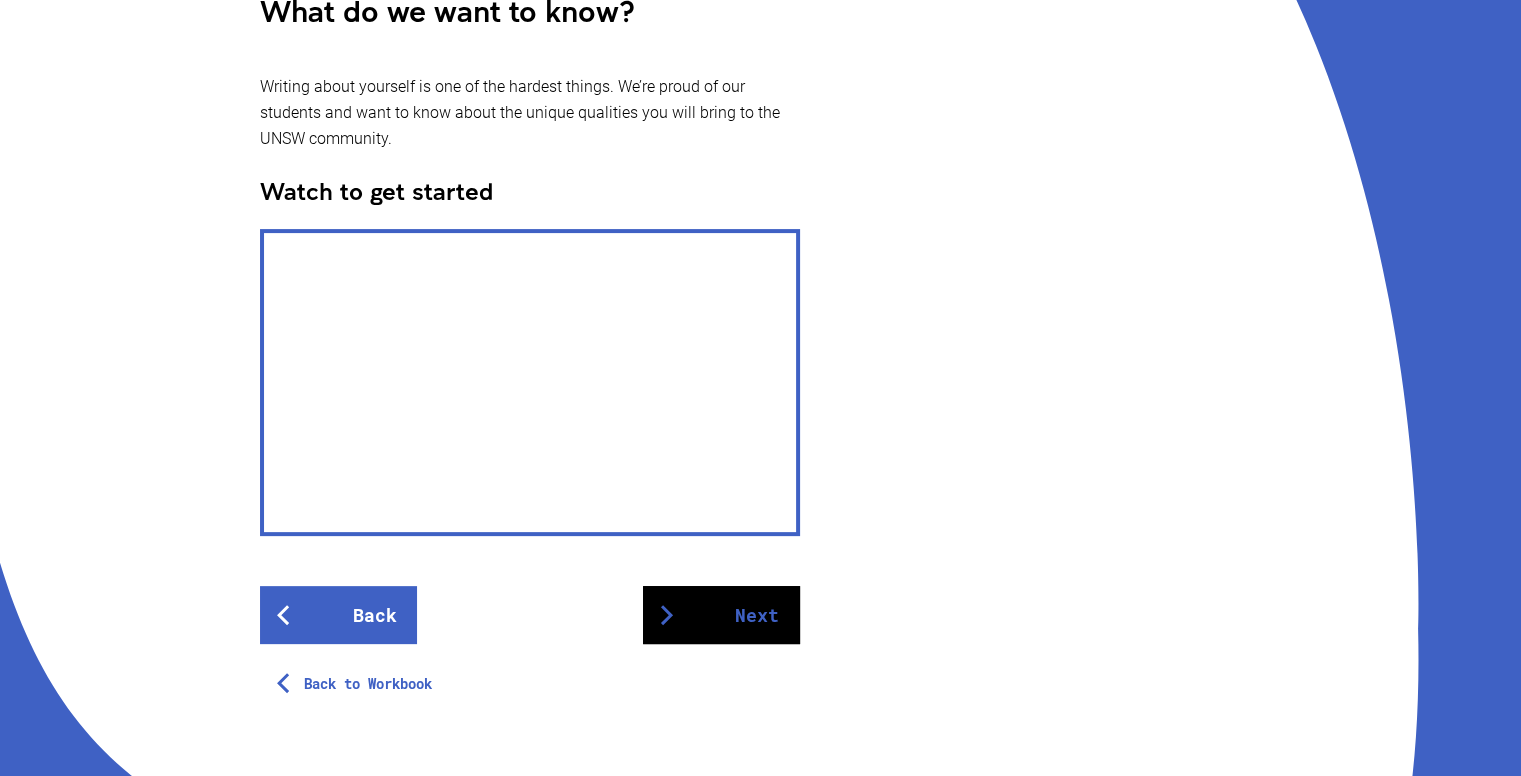 click on "Next" at bounding box center (721, 615) 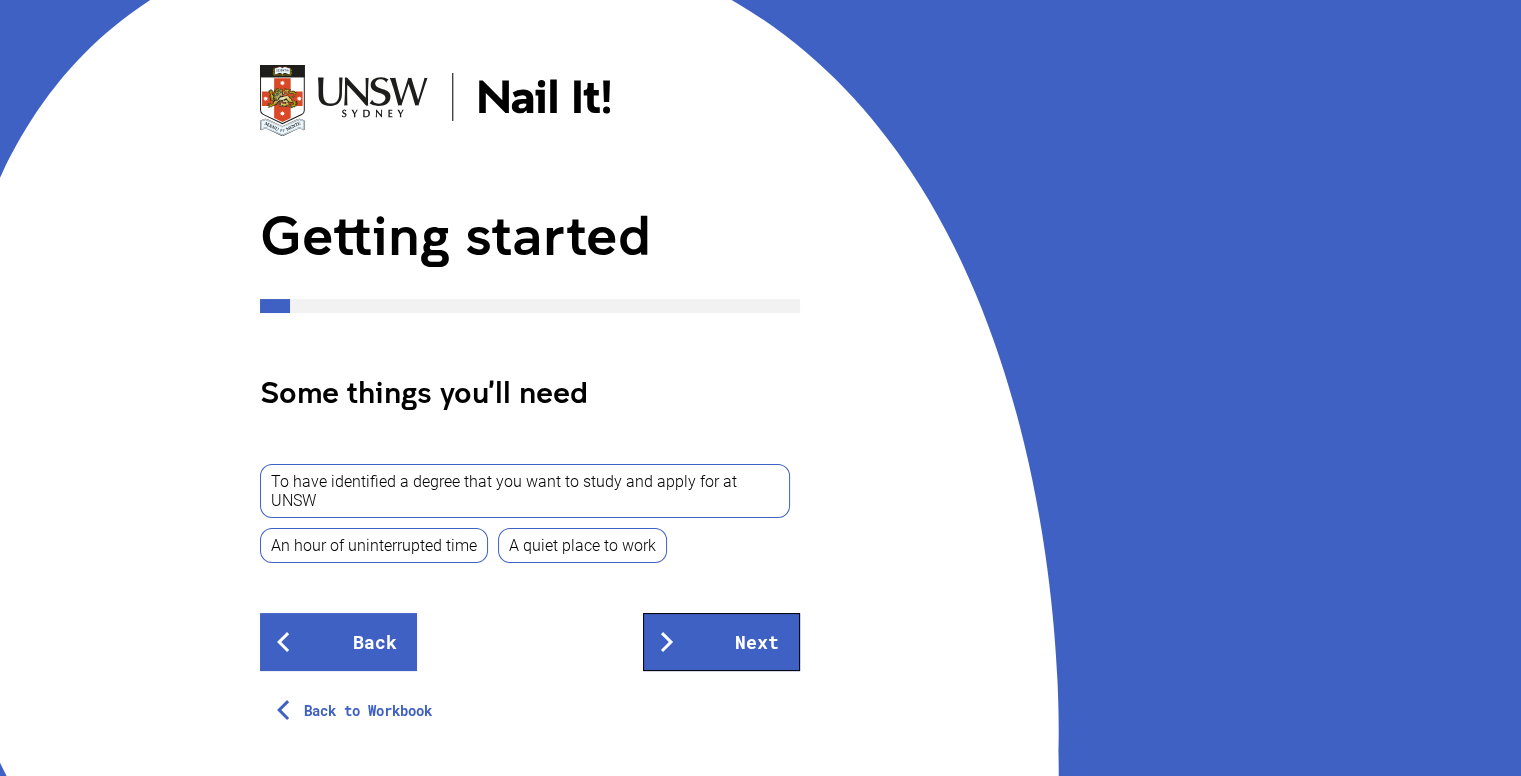 scroll, scrollTop: 96, scrollLeft: 0, axis: vertical 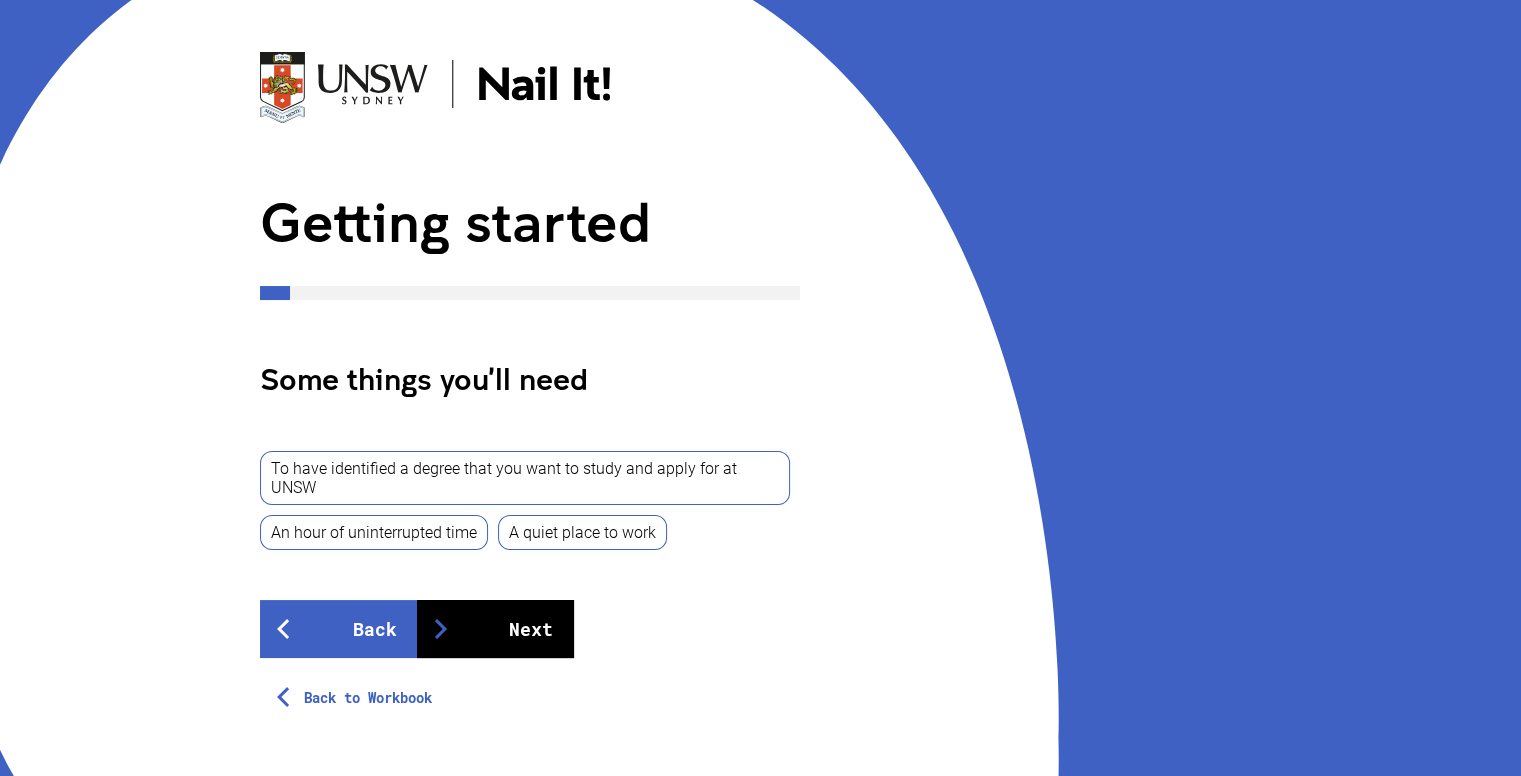 click on "Next" at bounding box center (495, 629) 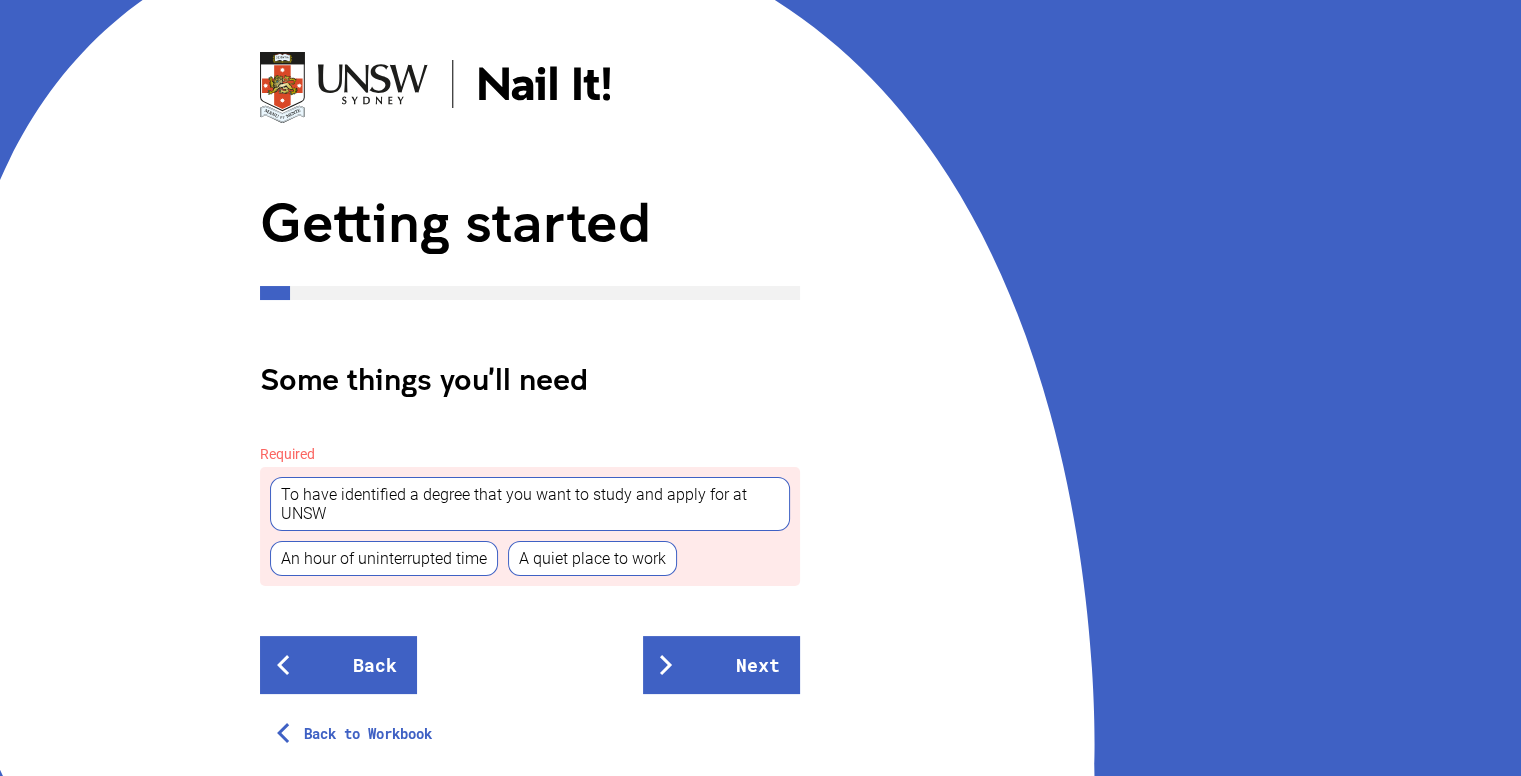 click on "An hour of uninterrupted time" at bounding box center (384, 558) 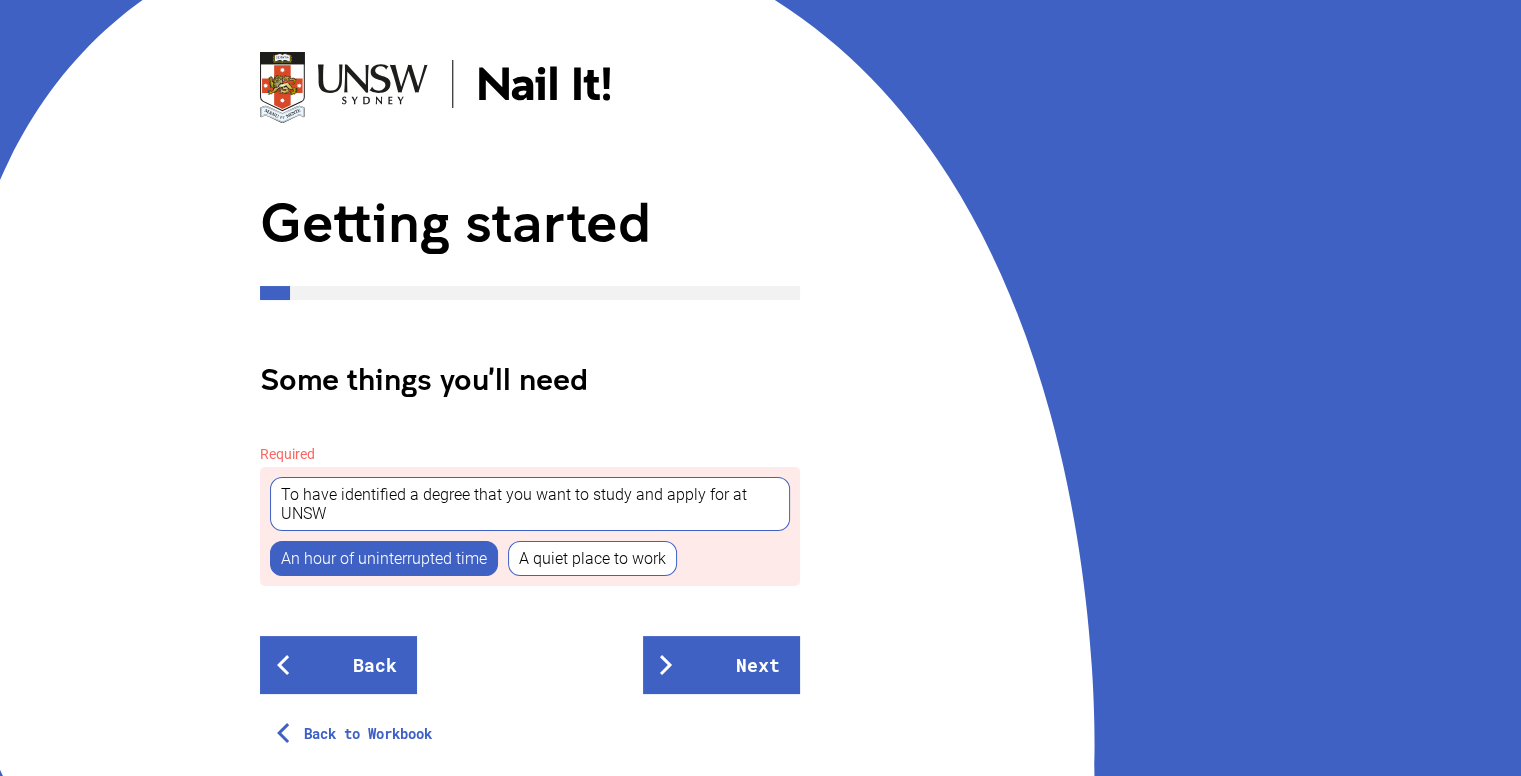 click on "To have identified a degree that you want to study and apply for at UNSW" at bounding box center (530, 504) 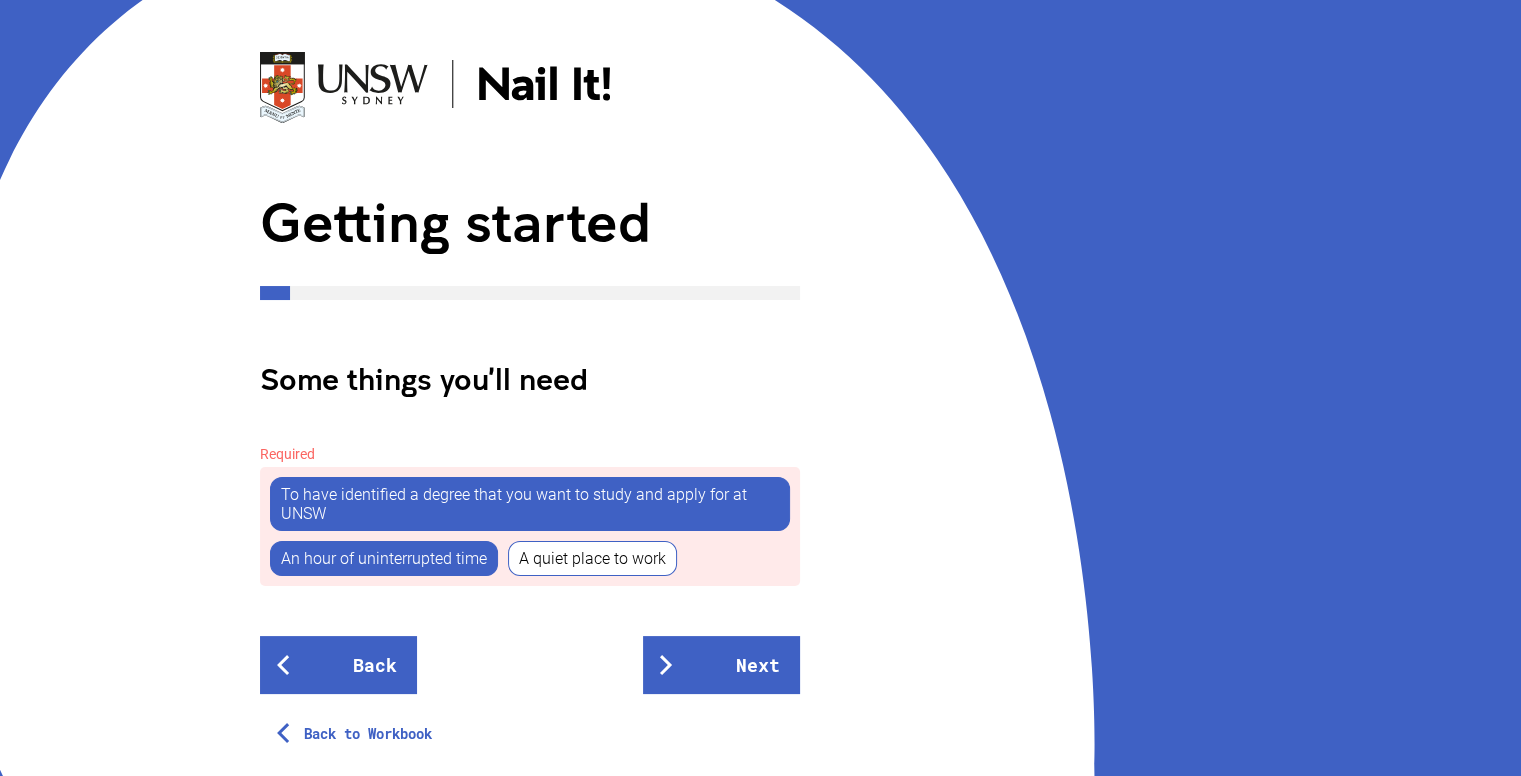 click on "To have identified a degree that you want to study and apply for at UNSW An hour of uninterrupted time A quiet place to work" at bounding box center [530, 526] 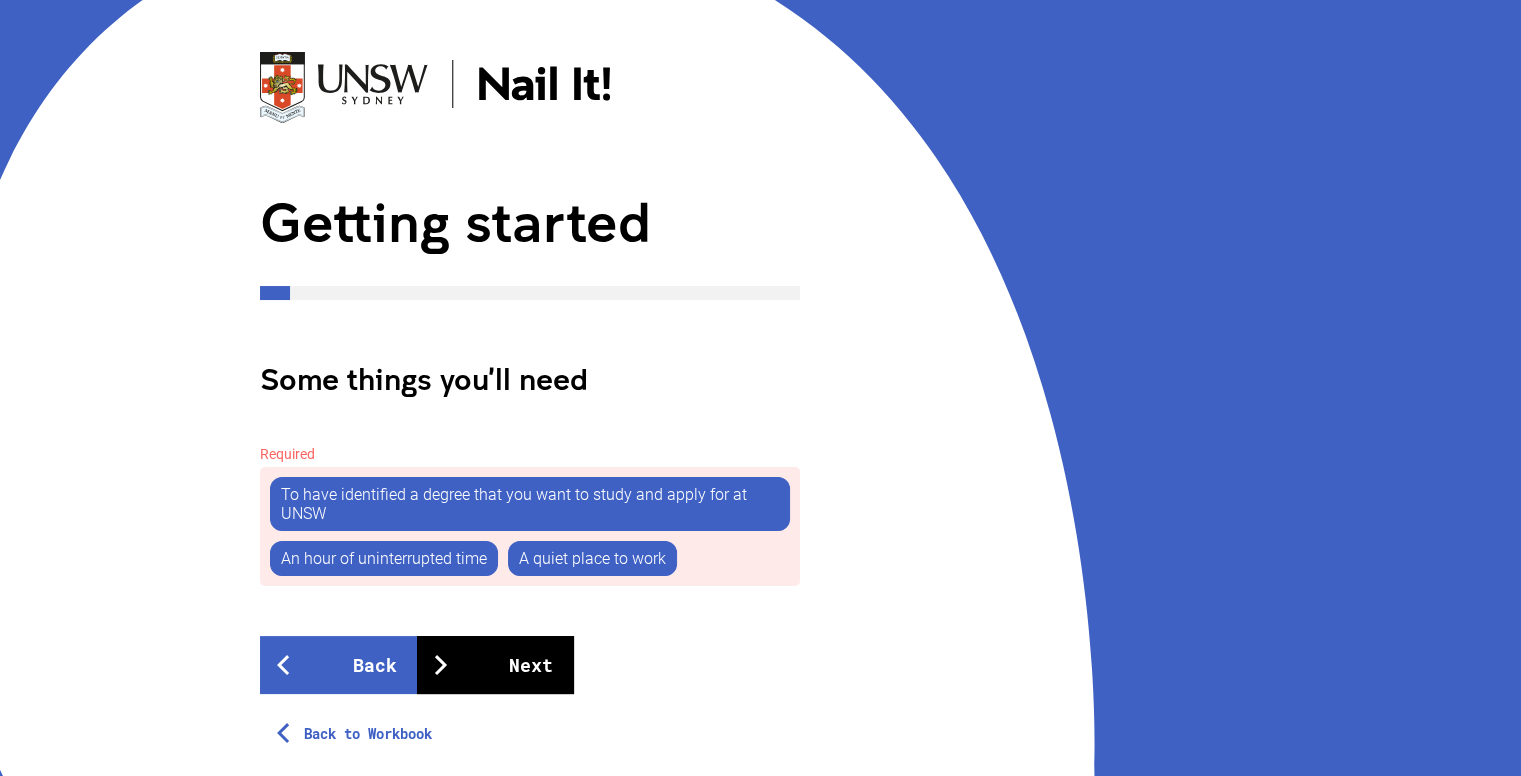 click on "Next" at bounding box center [495, 665] 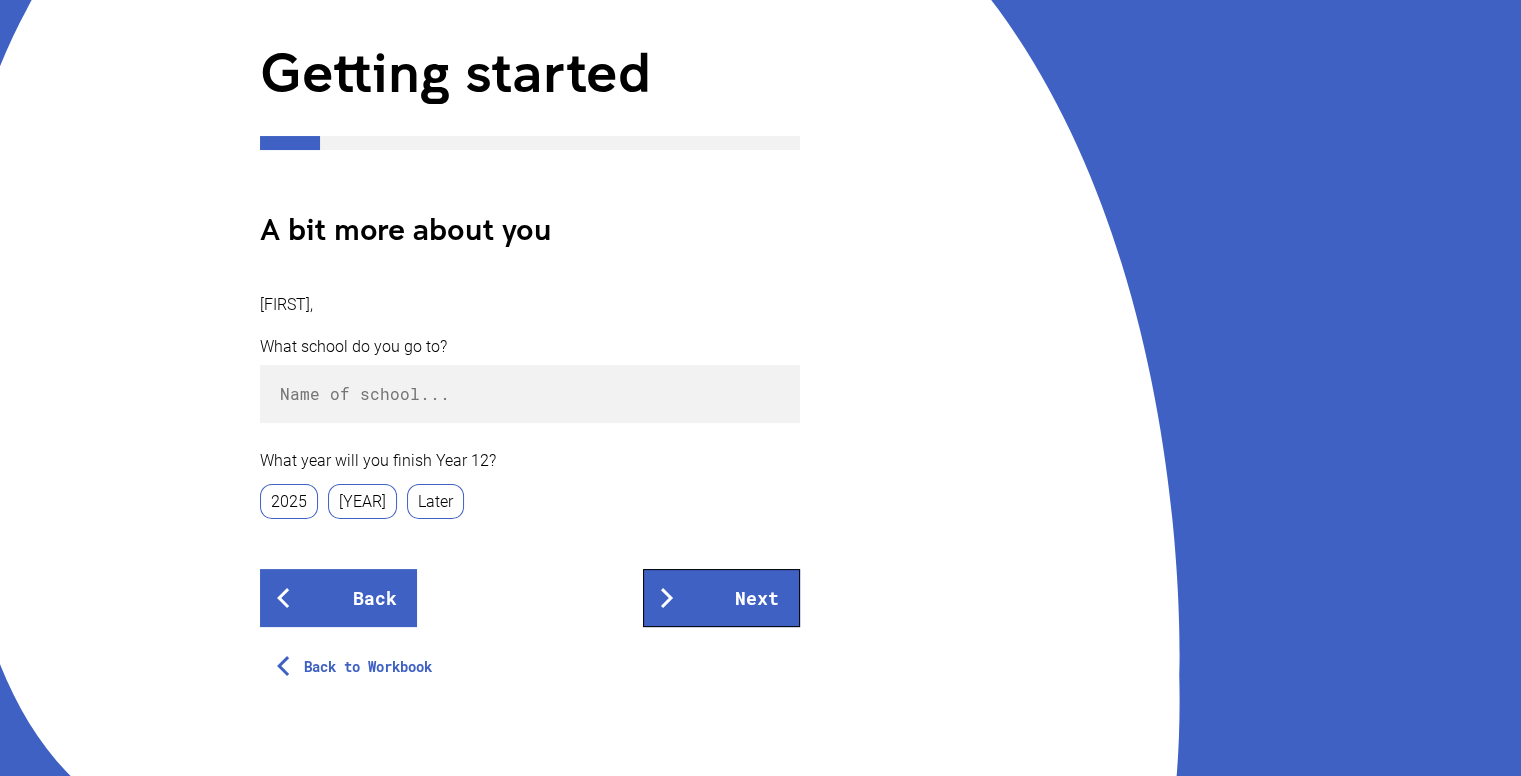 scroll, scrollTop: 252, scrollLeft: 0, axis: vertical 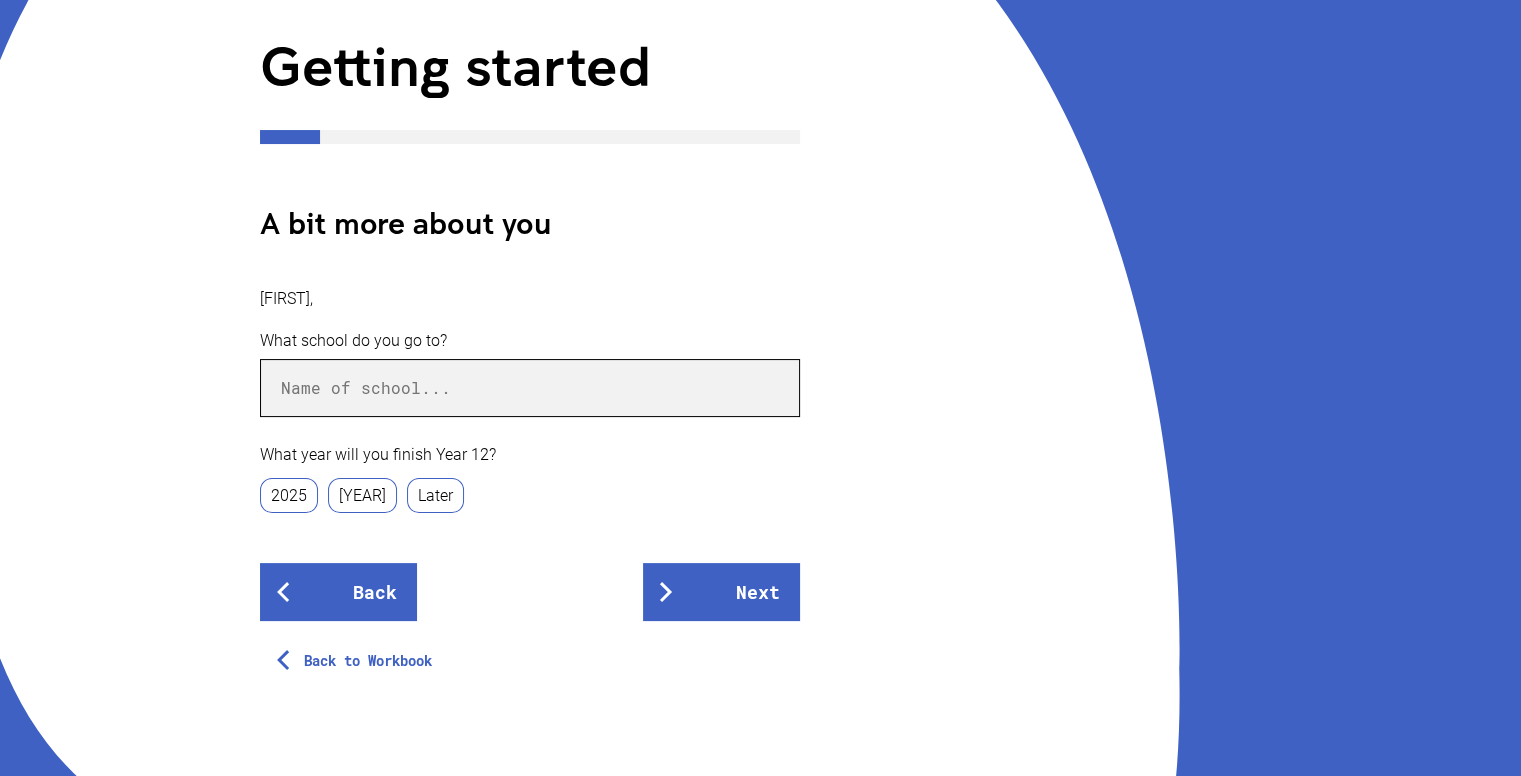 click at bounding box center [530, 388] 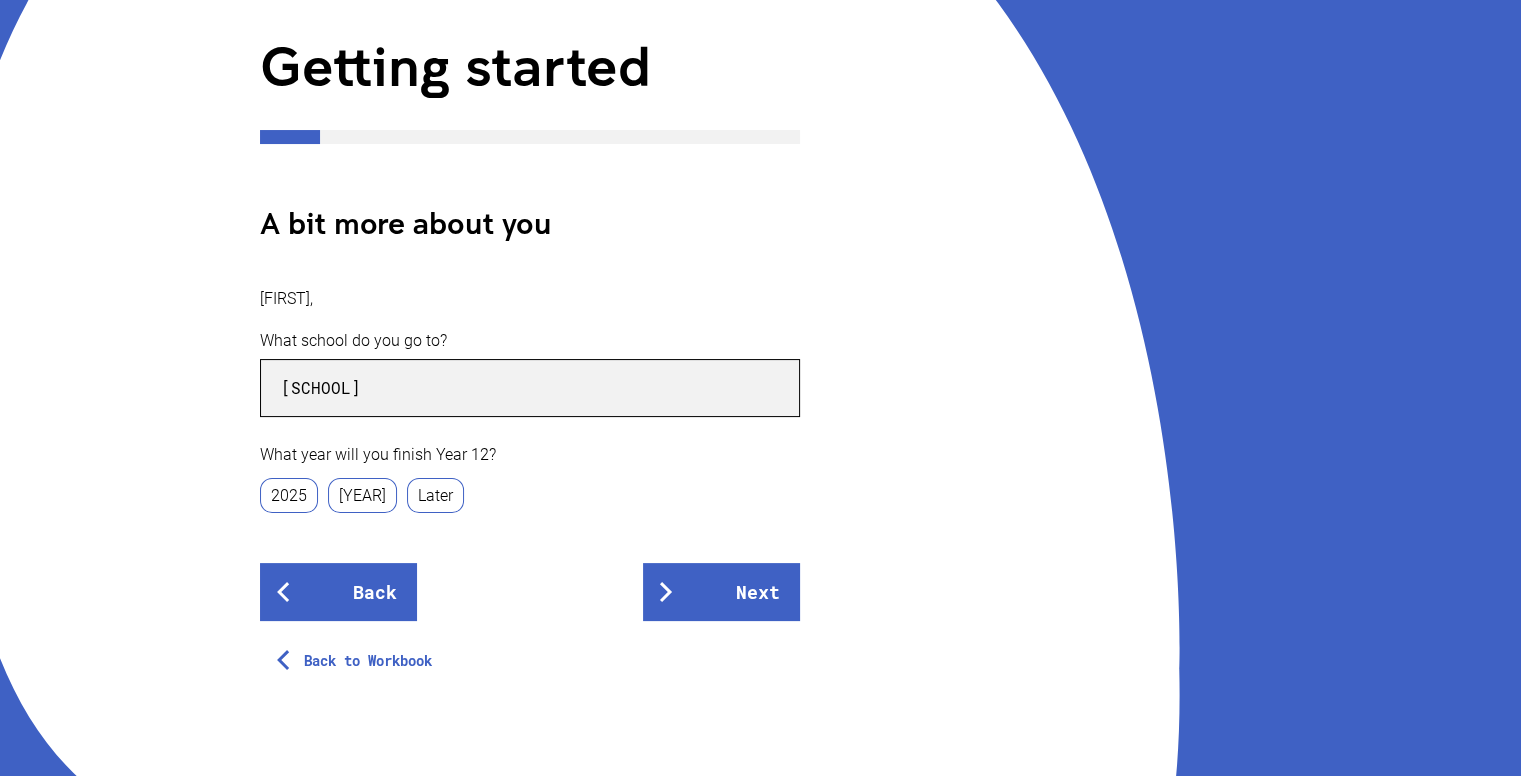 type on "[SCHOOL]" 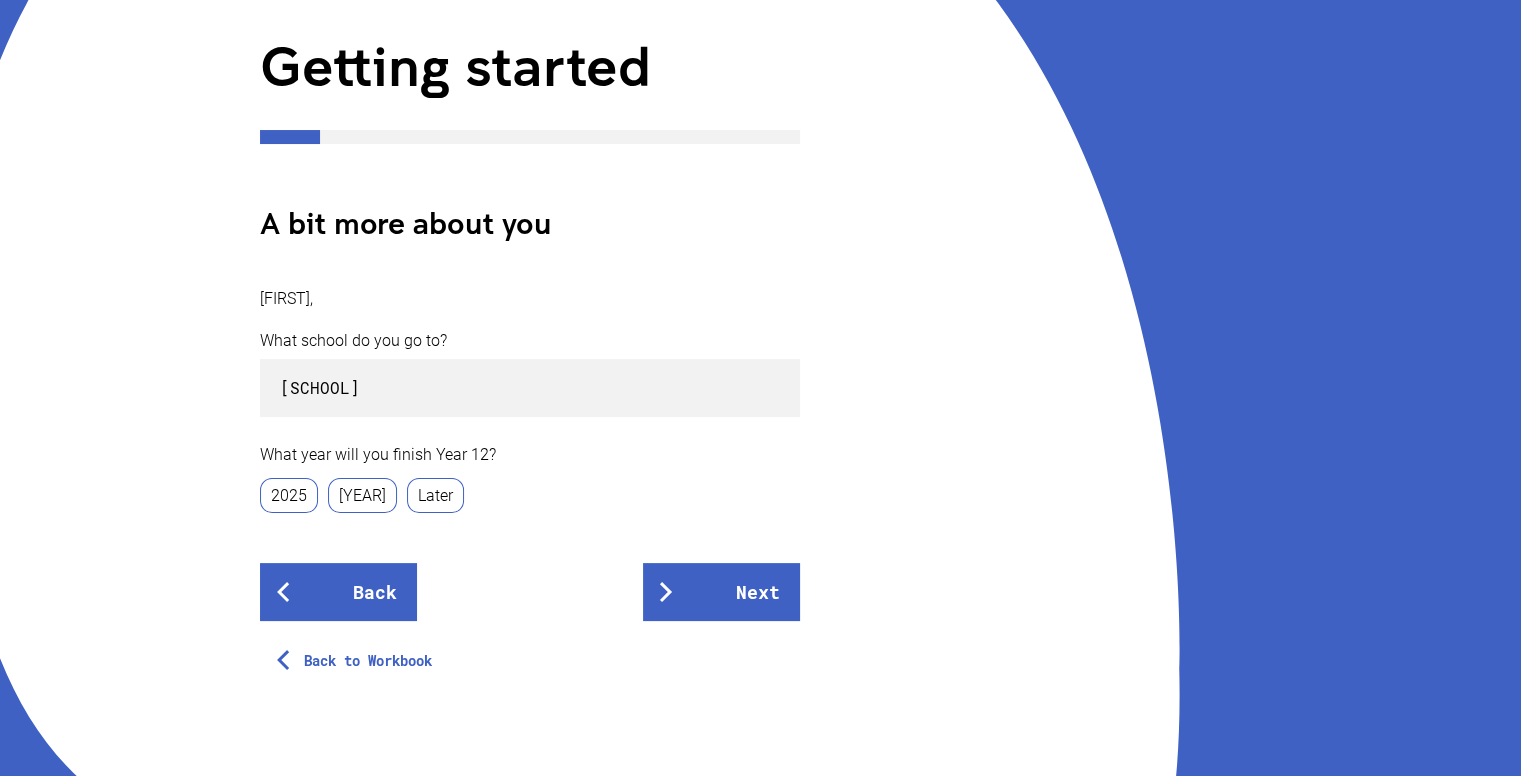 click on "2025" at bounding box center [289, 495] 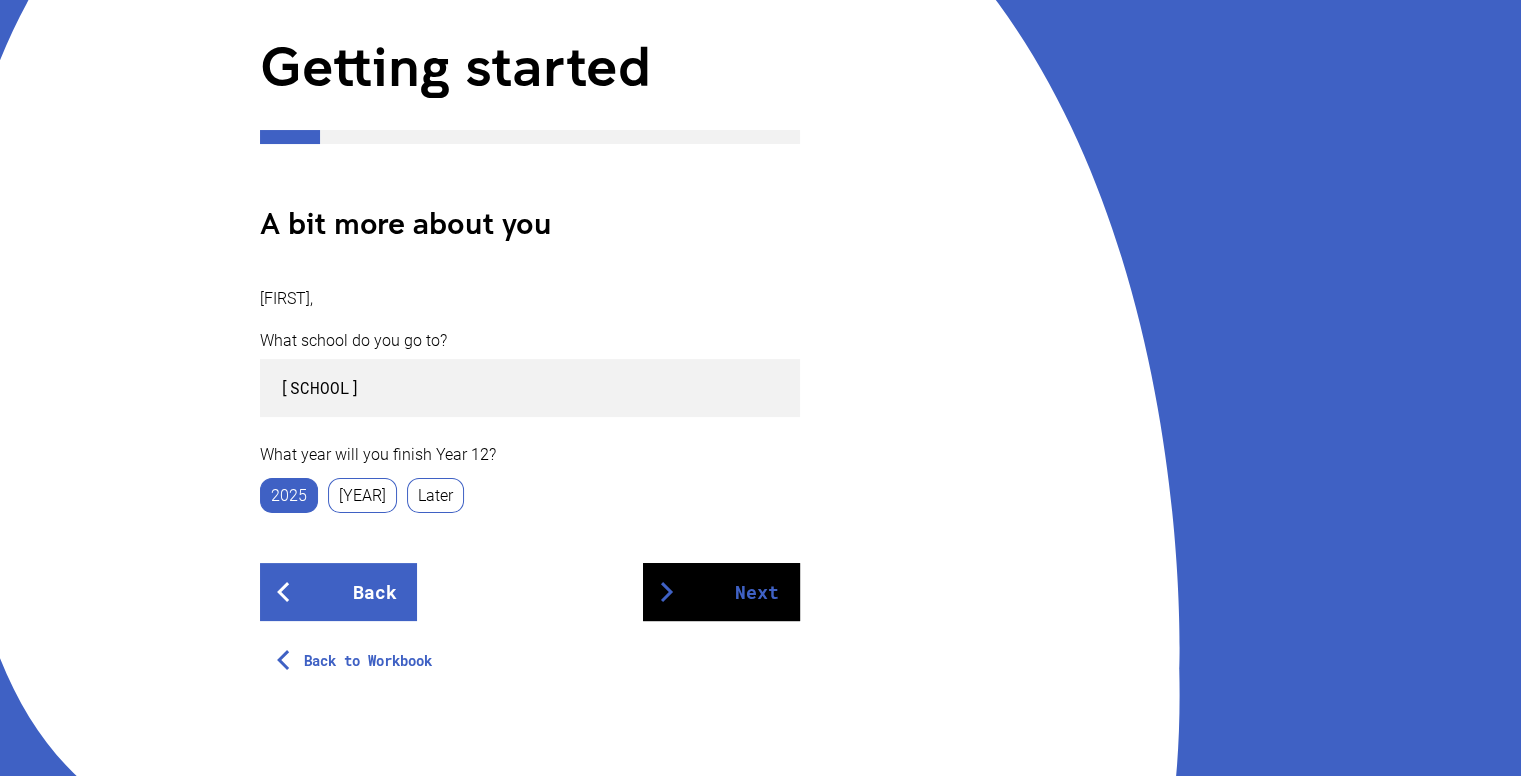 click on "Next" at bounding box center [721, 592] 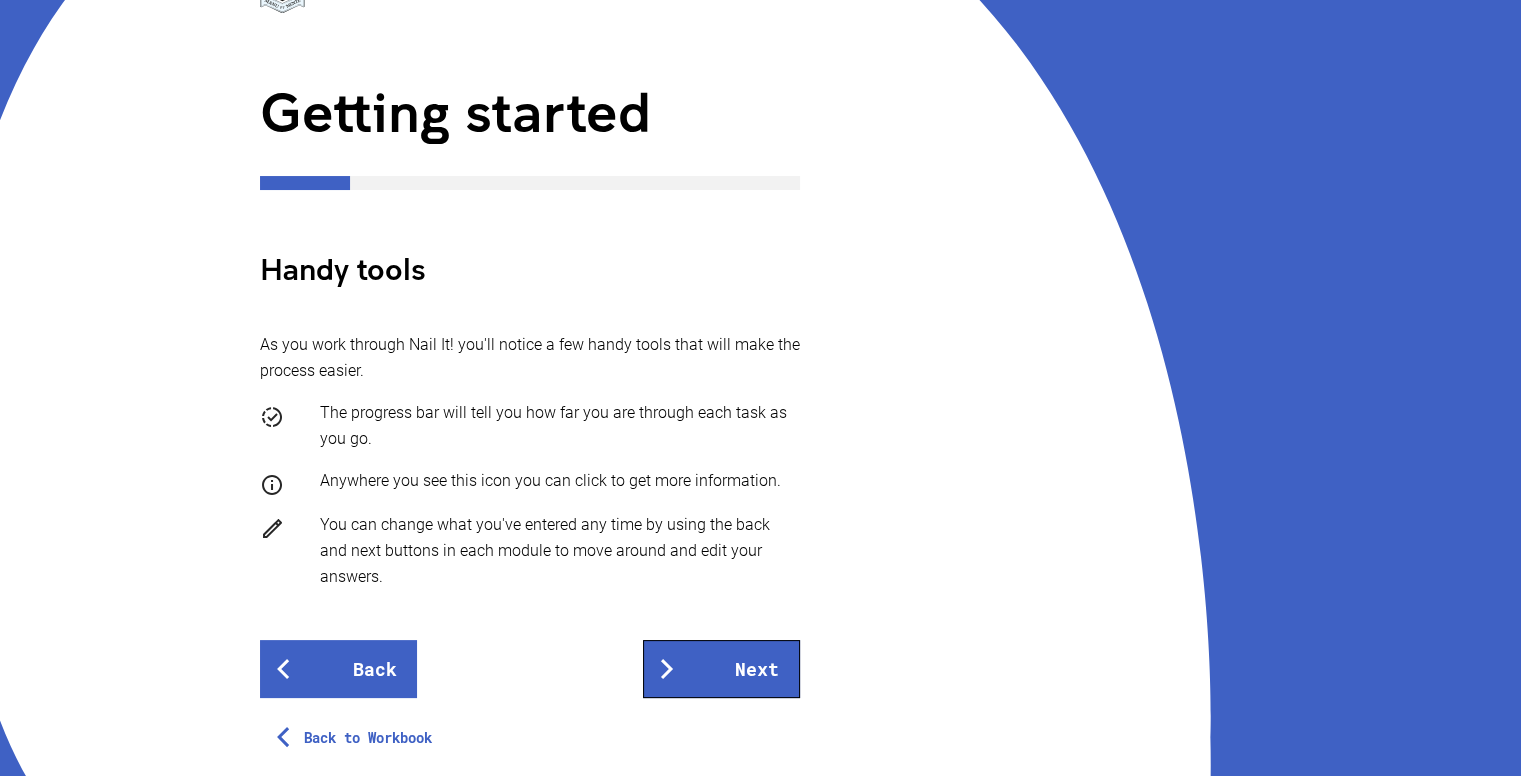 scroll, scrollTop: 207, scrollLeft: 0, axis: vertical 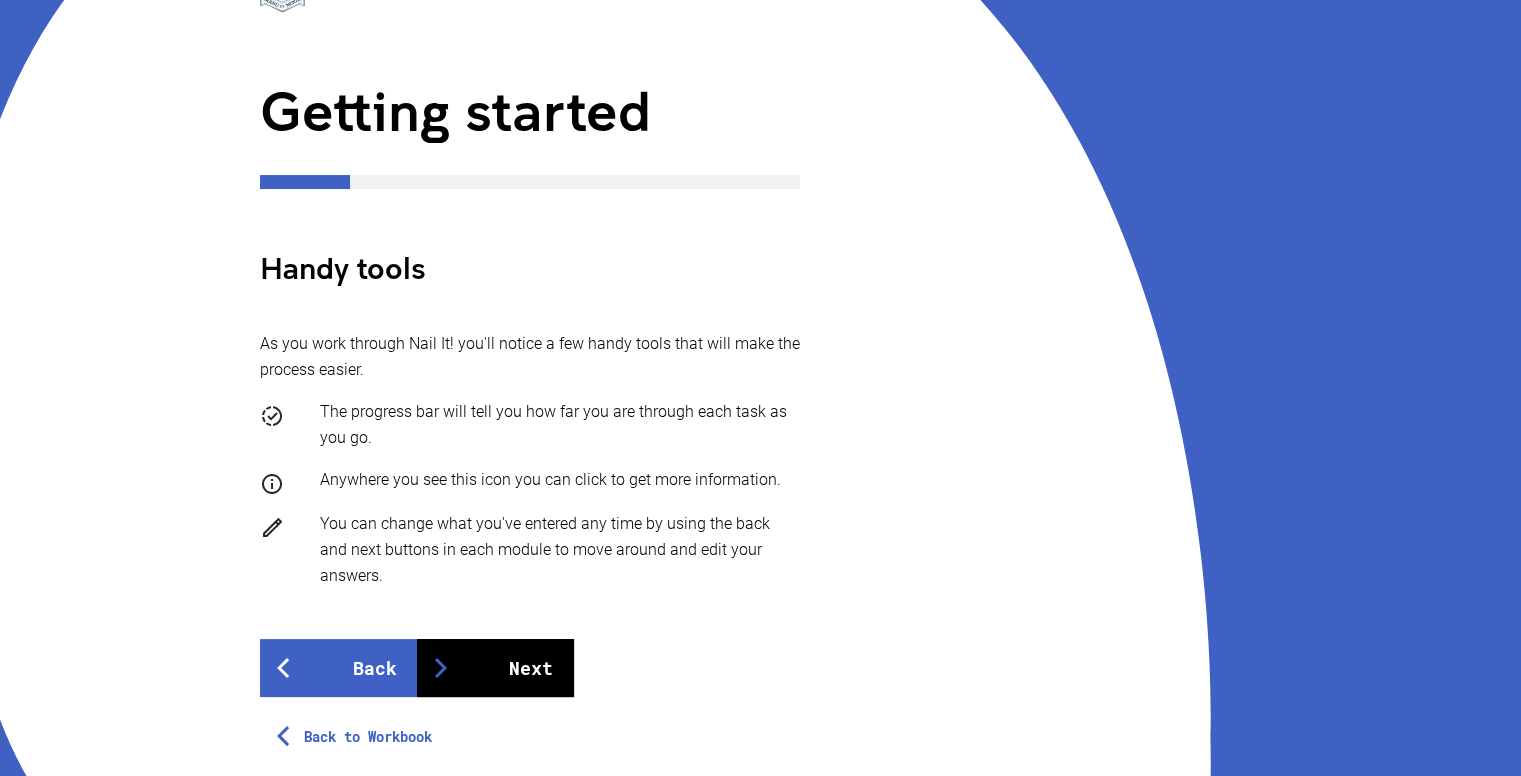click on "Next" at bounding box center (495, 668) 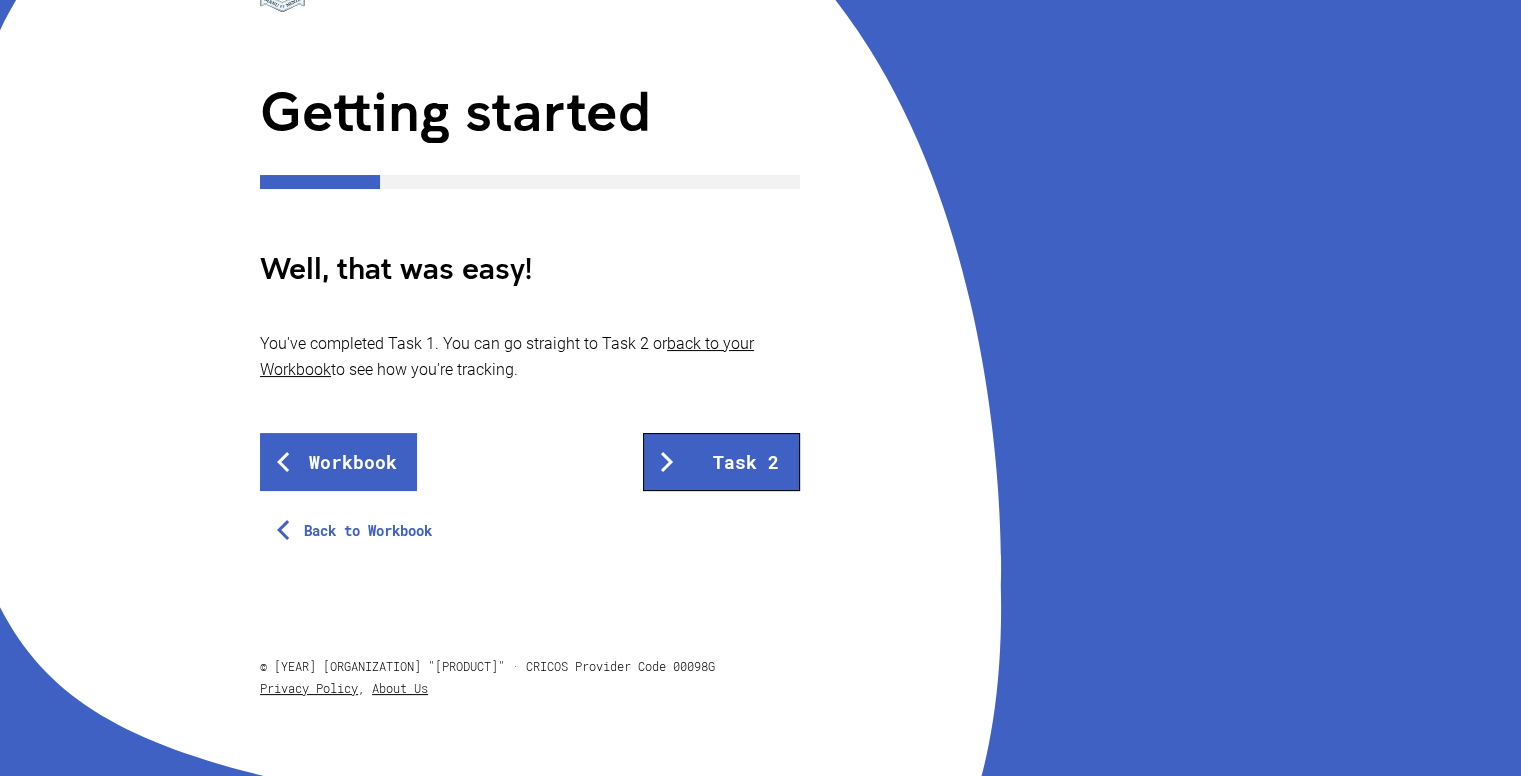 scroll, scrollTop: 0, scrollLeft: 0, axis: both 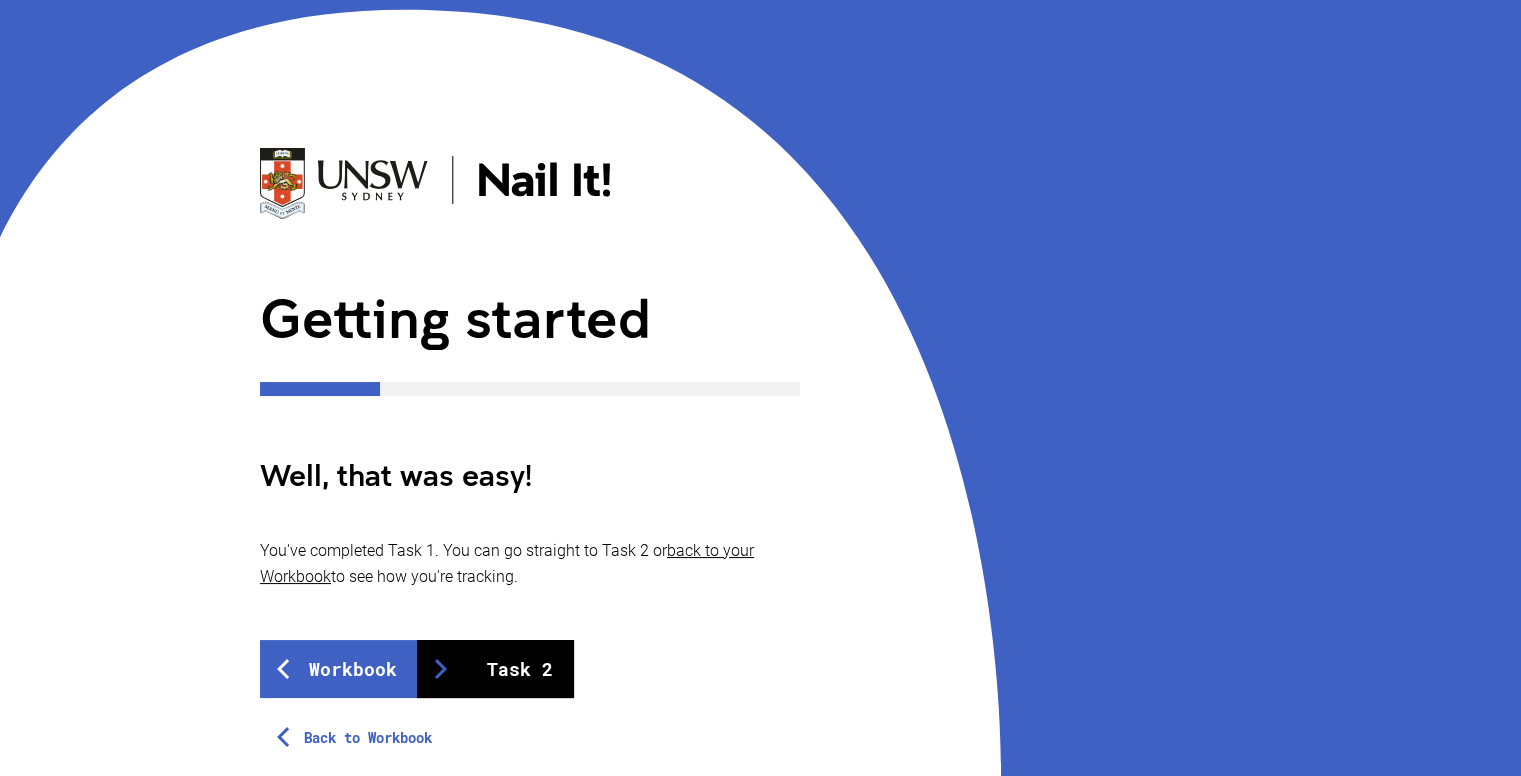 click on "Task 2" at bounding box center (495, 669) 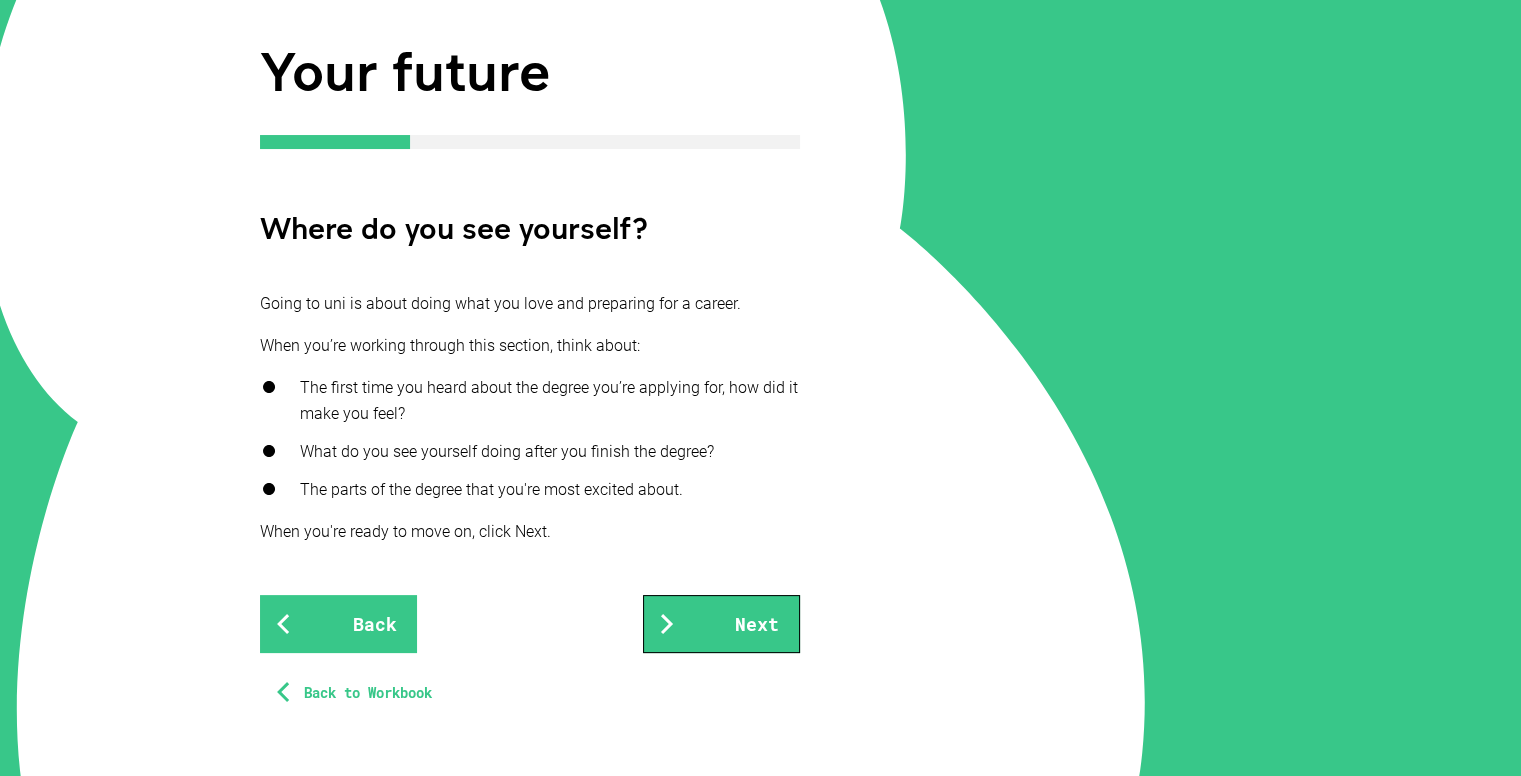 scroll, scrollTop: 248, scrollLeft: 0, axis: vertical 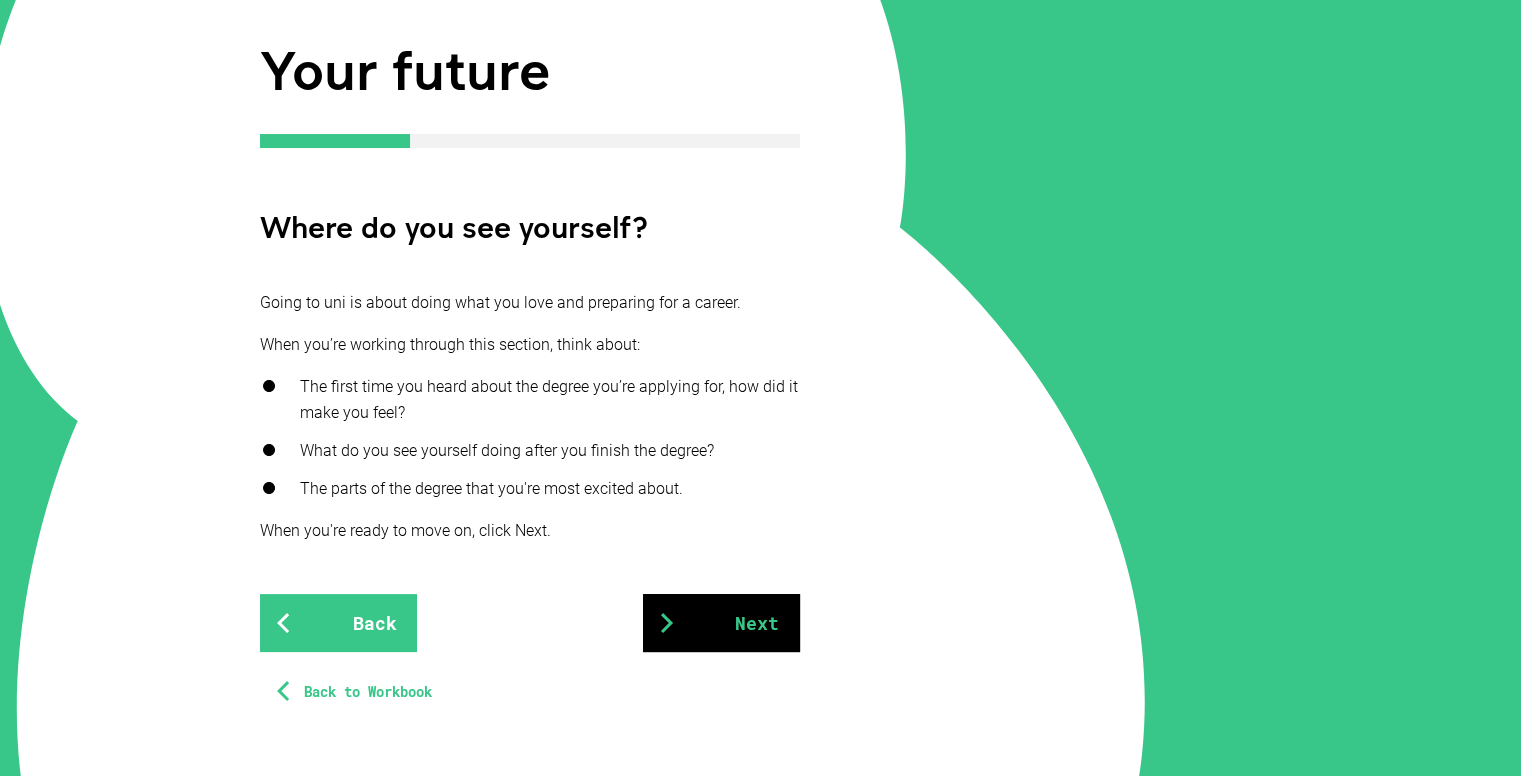 click at bounding box center [667, 623] 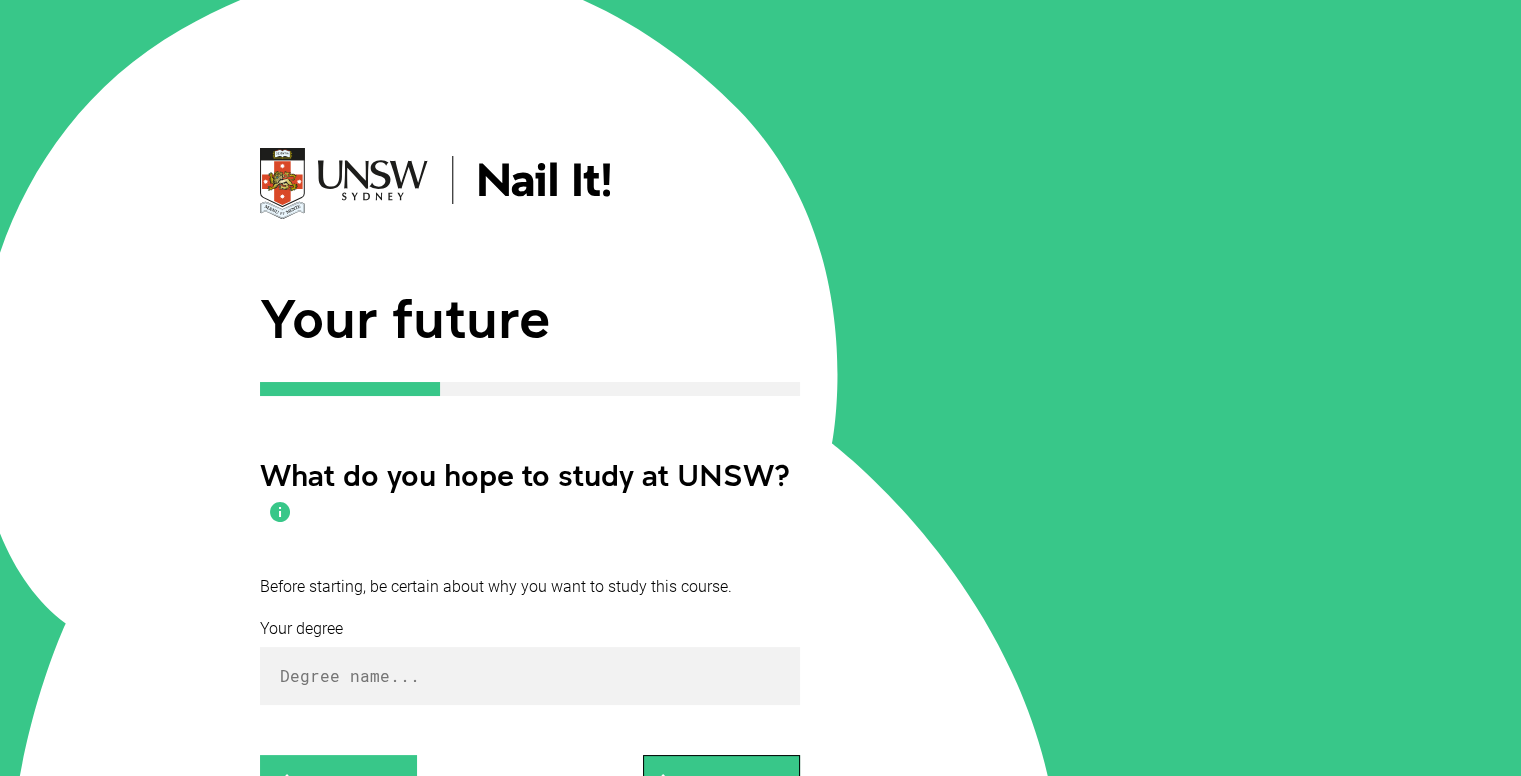 scroll, scrollTop: 124, scrollLeft: 0, axis: vertical 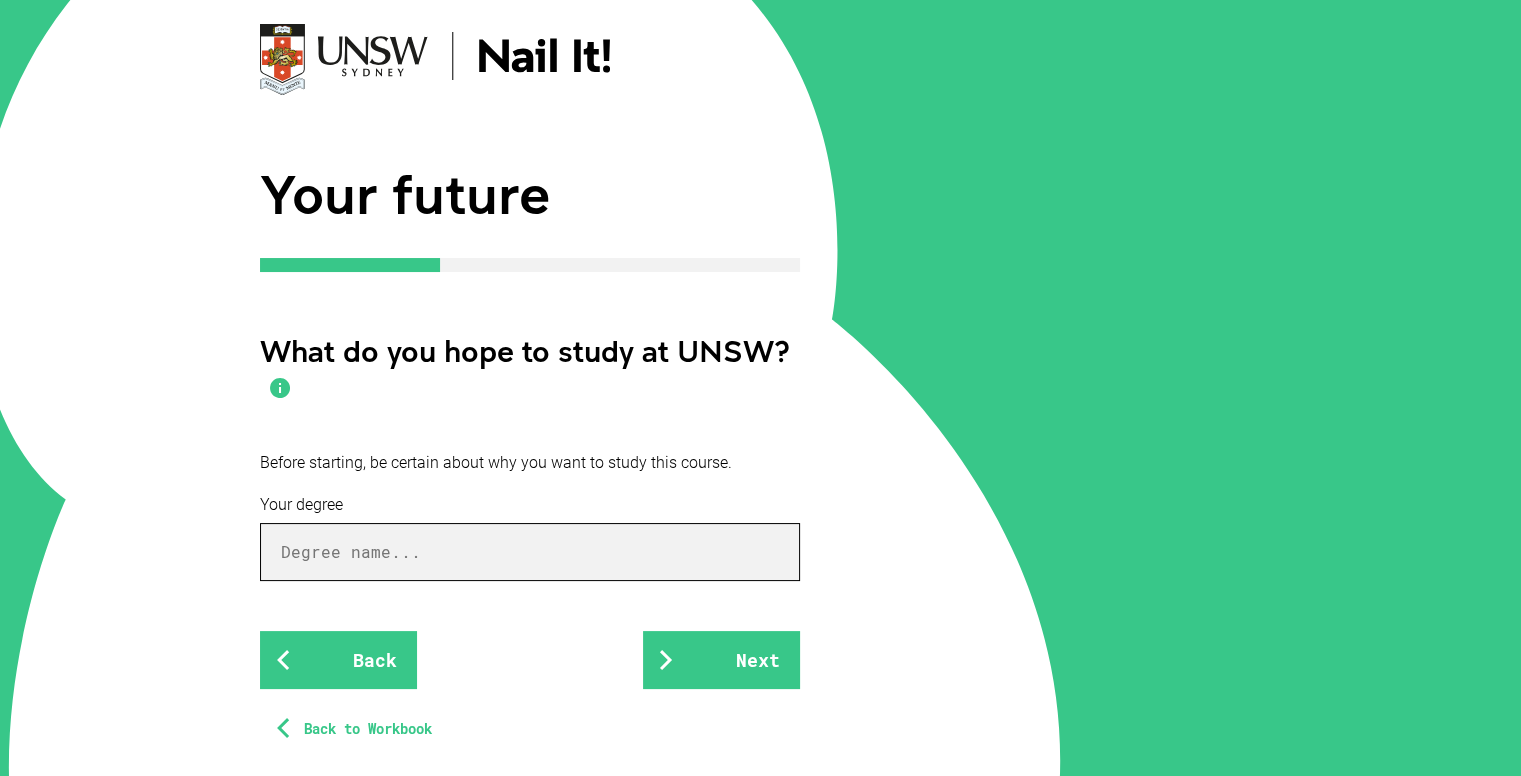 click at bounding box center (530, 552) 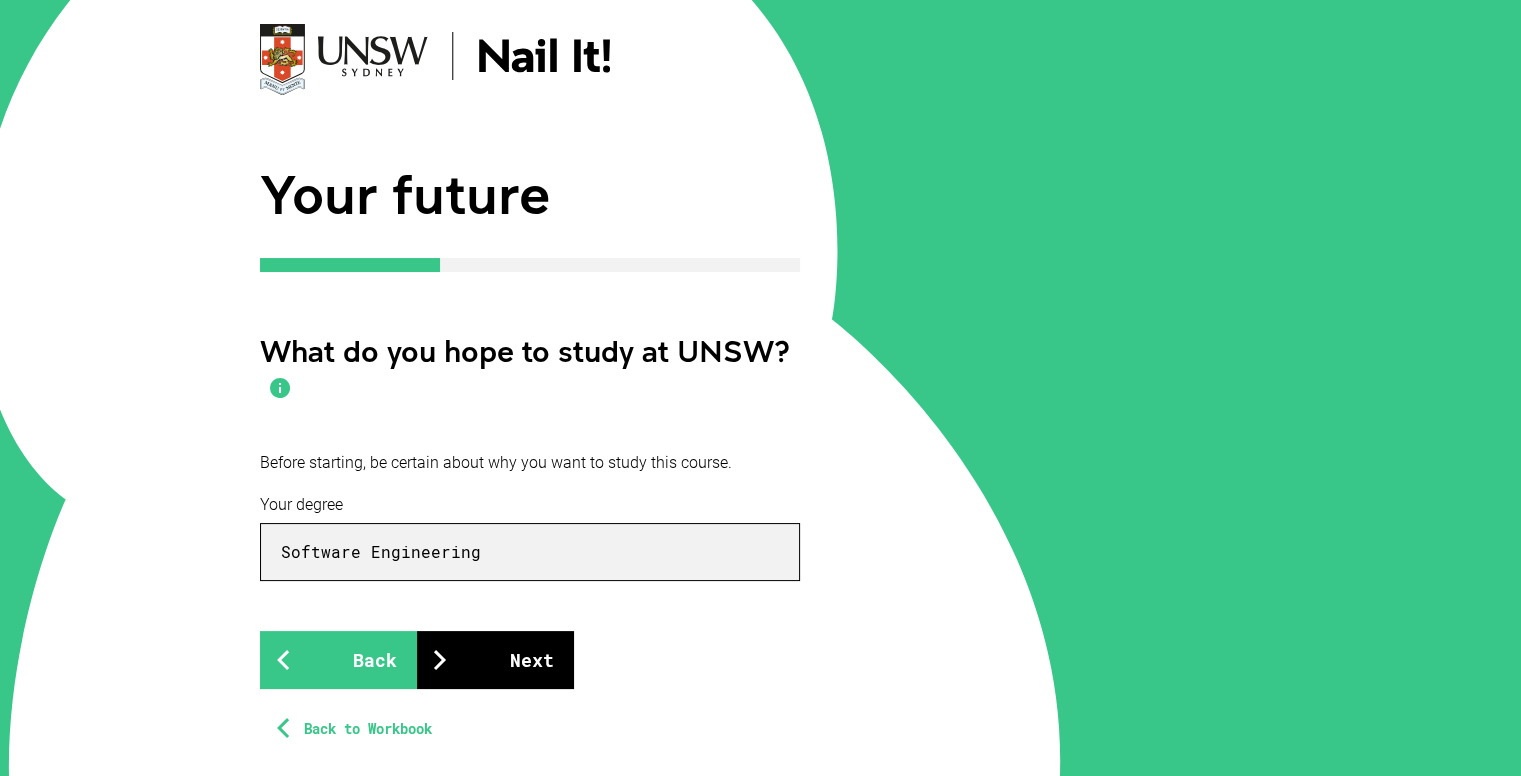 type on "Software Engineering" 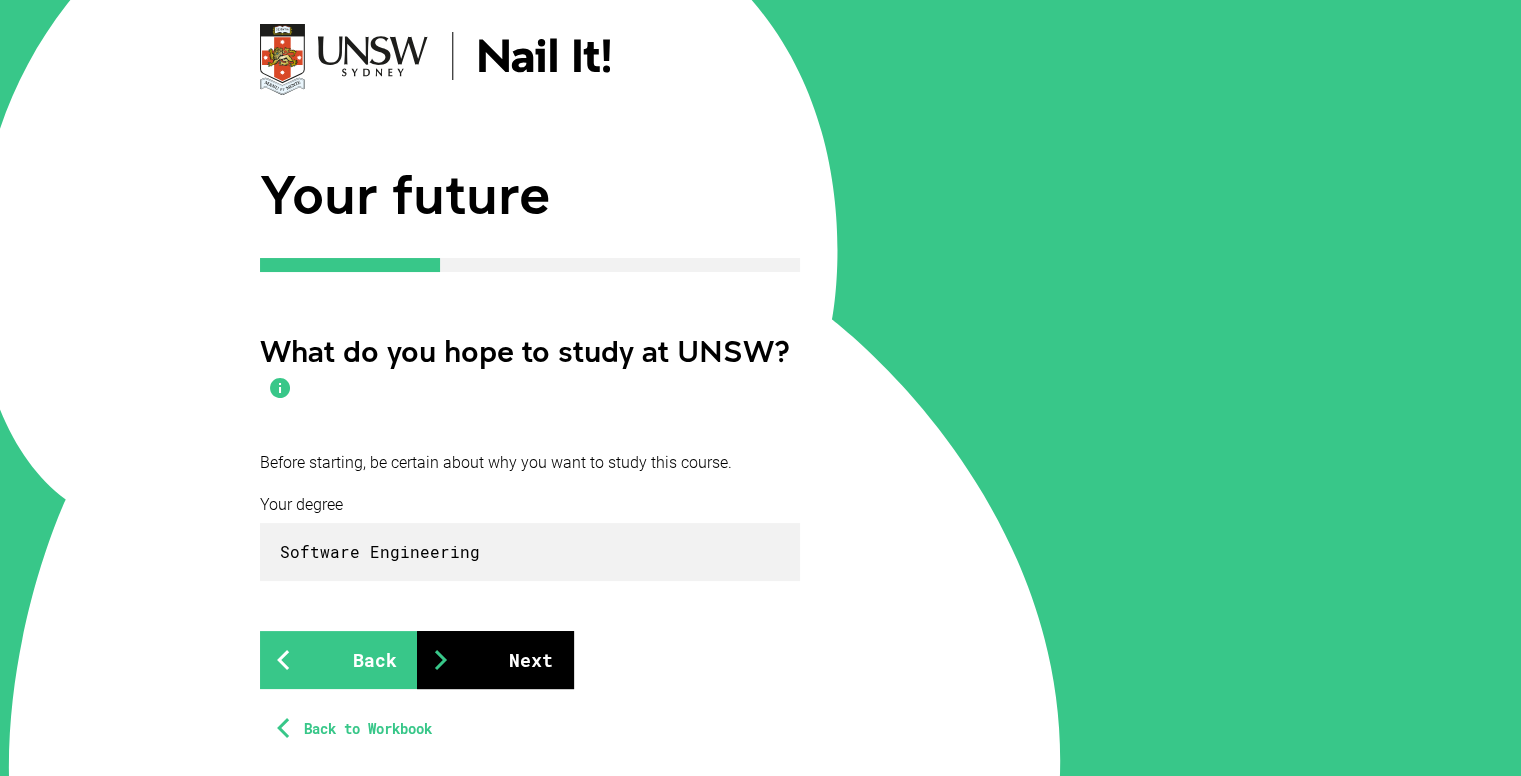 click on "Next" at bounding box center [495, 660] 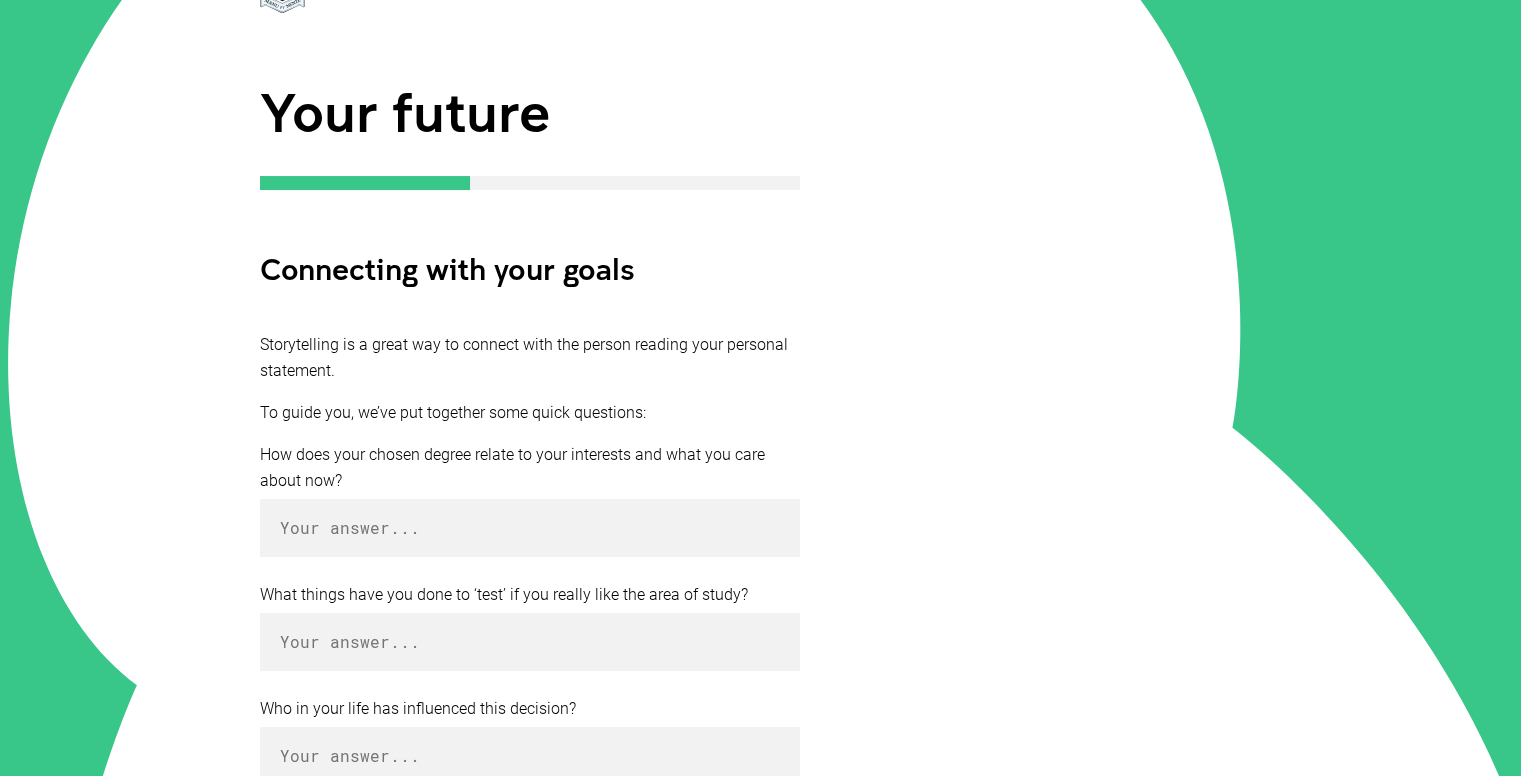 scroll, scrollTop: 208, scrollLeft: 0, axis: vertical 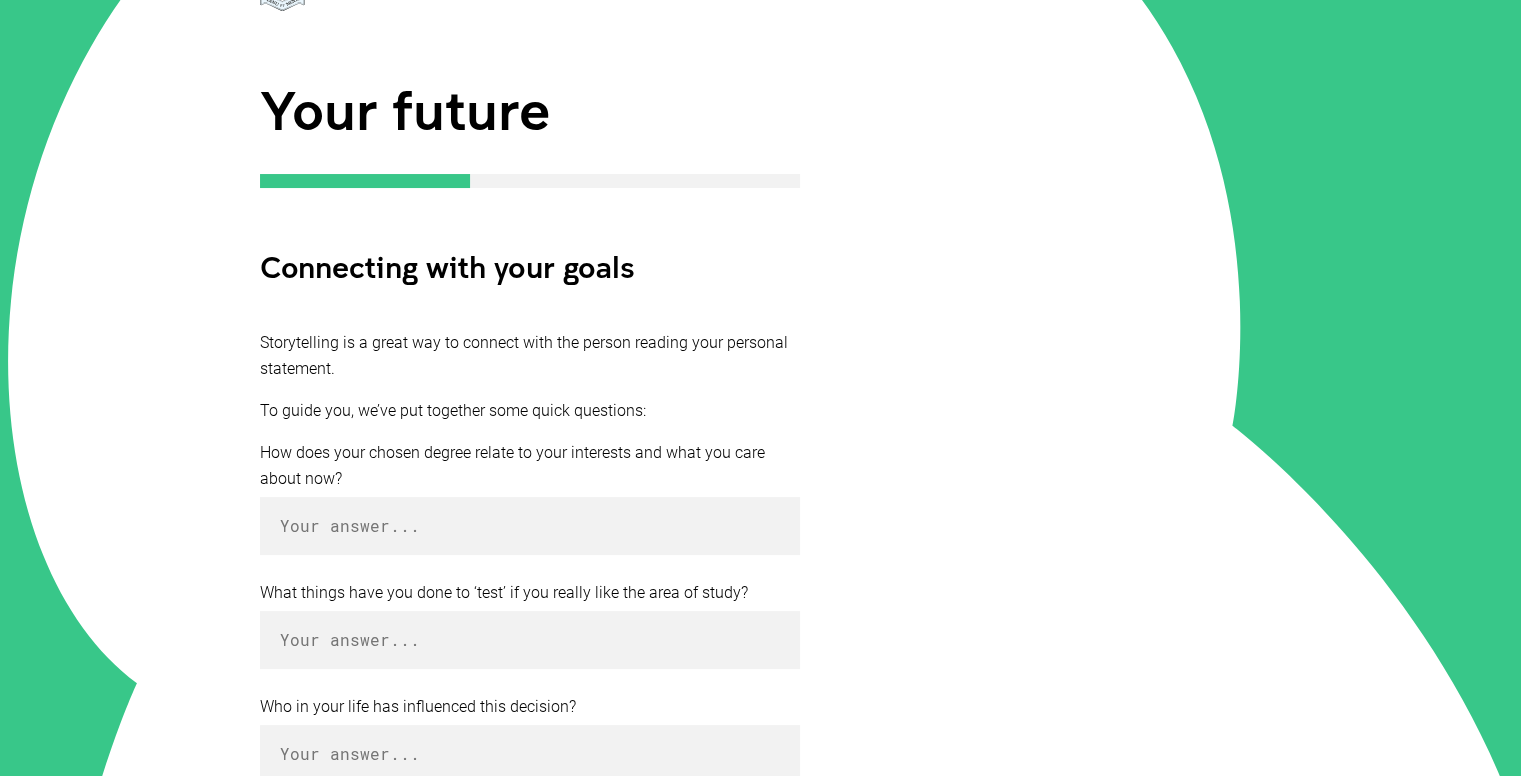 type 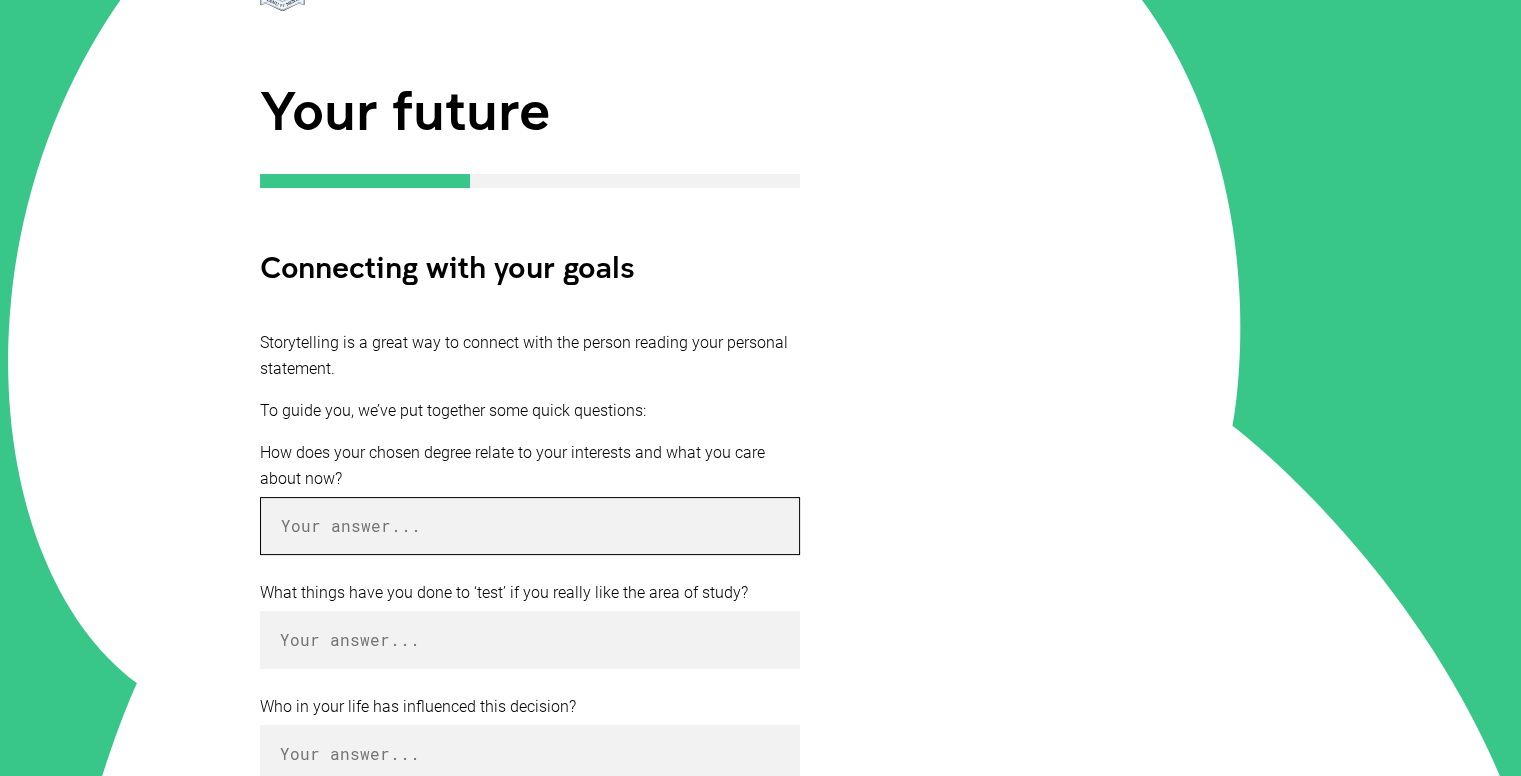 click at bounding box center [530, 526] 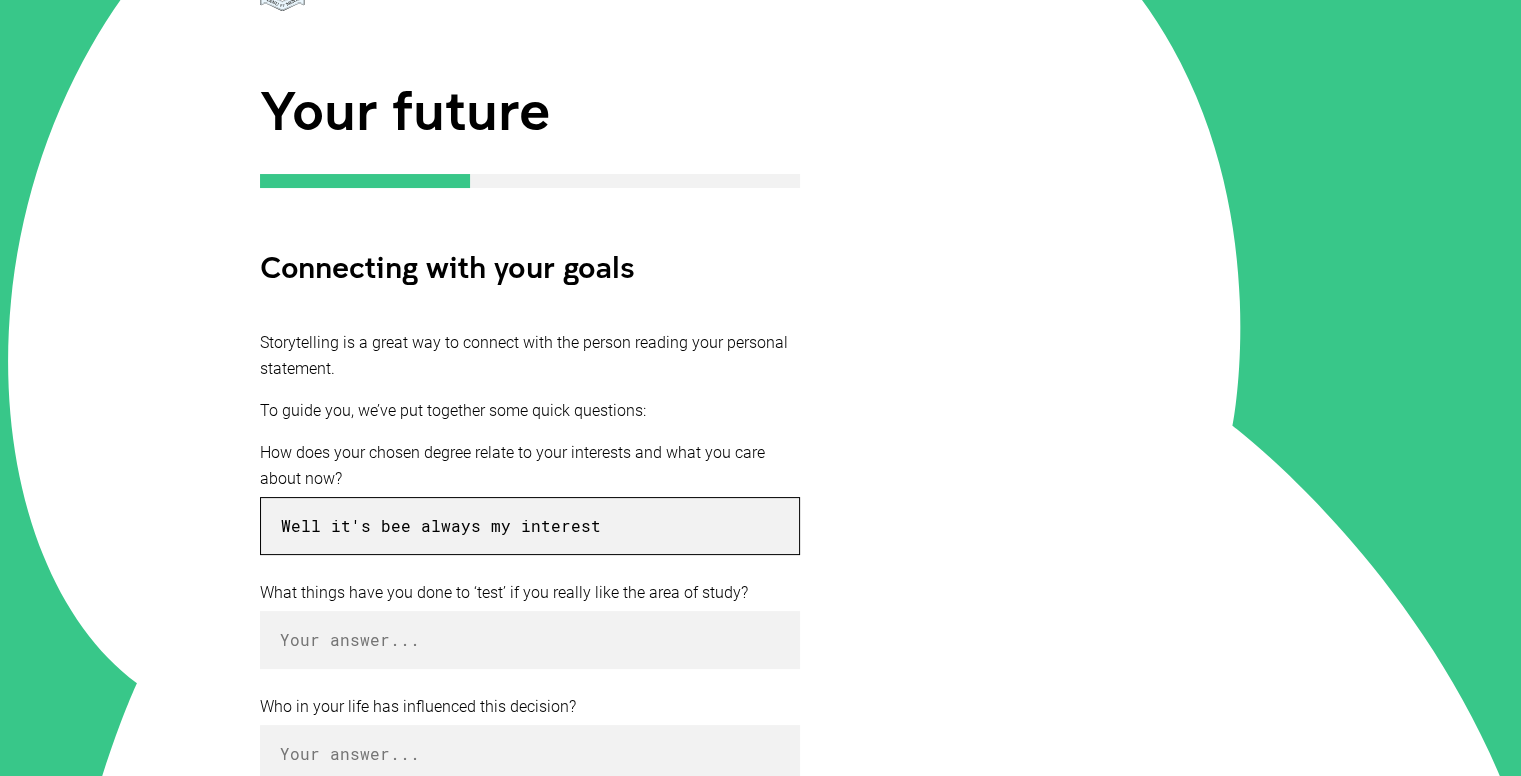 click on "Well it's bee always my interest" at bounding box center (530, 526) 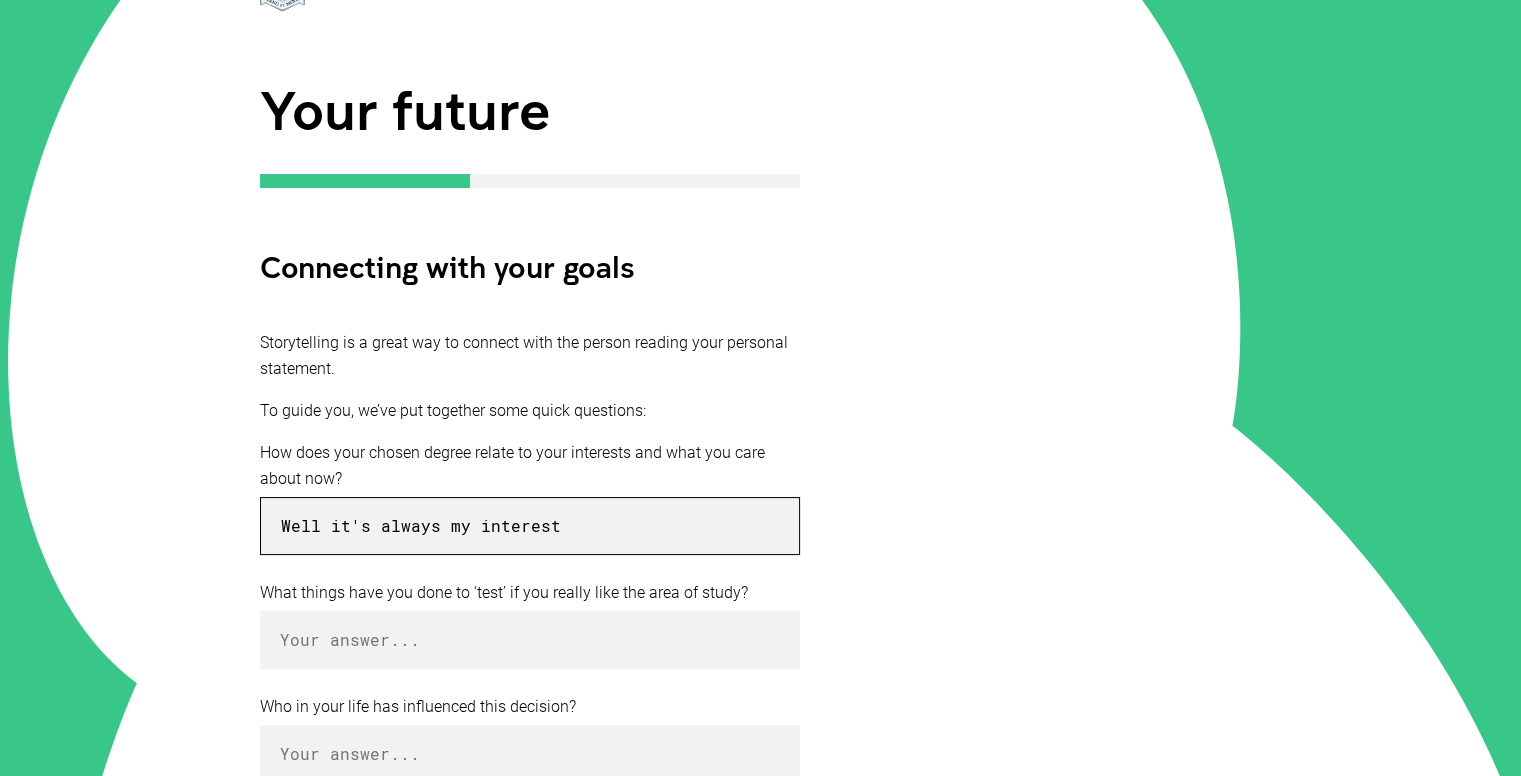 click on "Well it's always my interest" at bounding box center (530, 526) 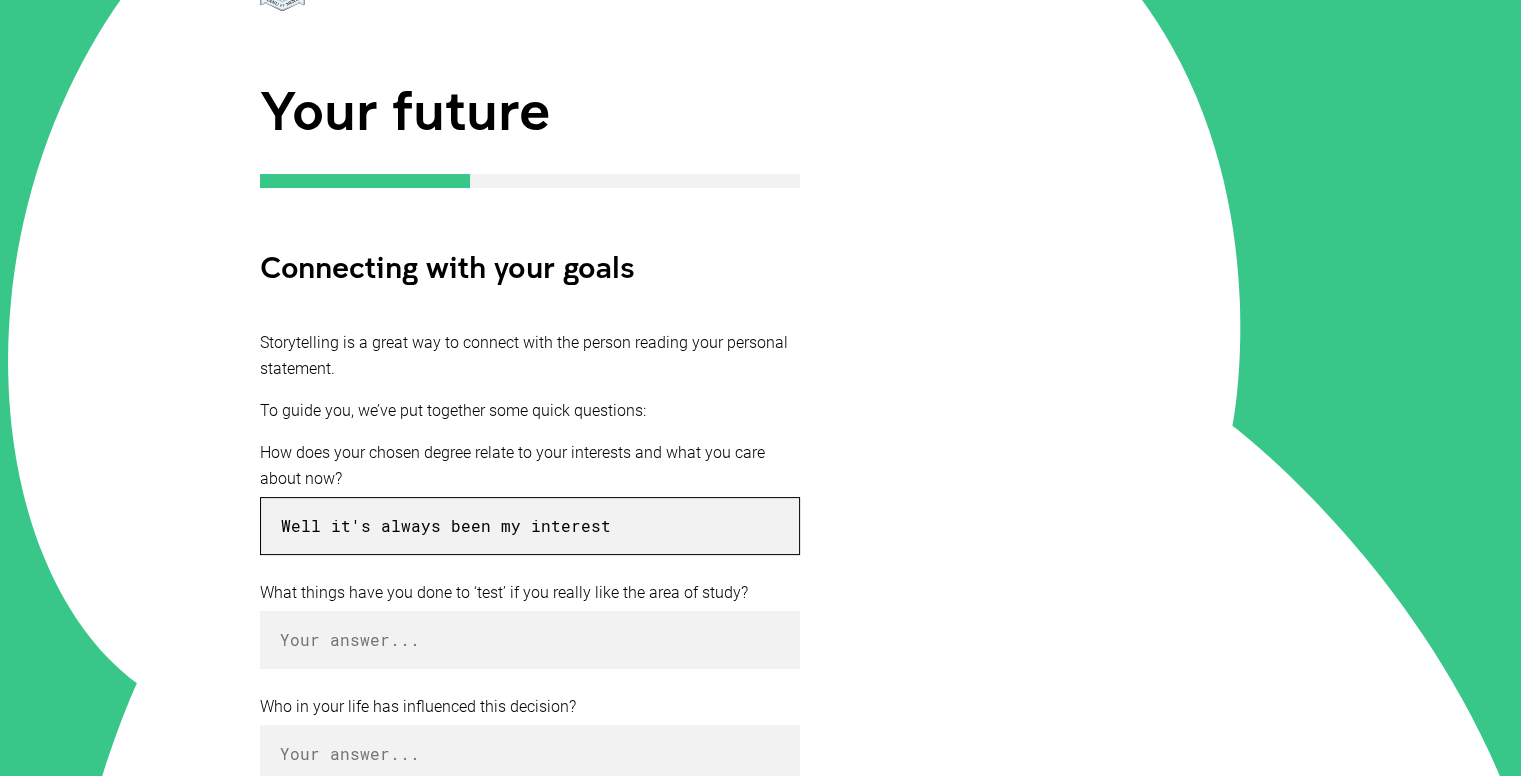 click on "Well it's always been my interest" at bounding box center [530, 526] 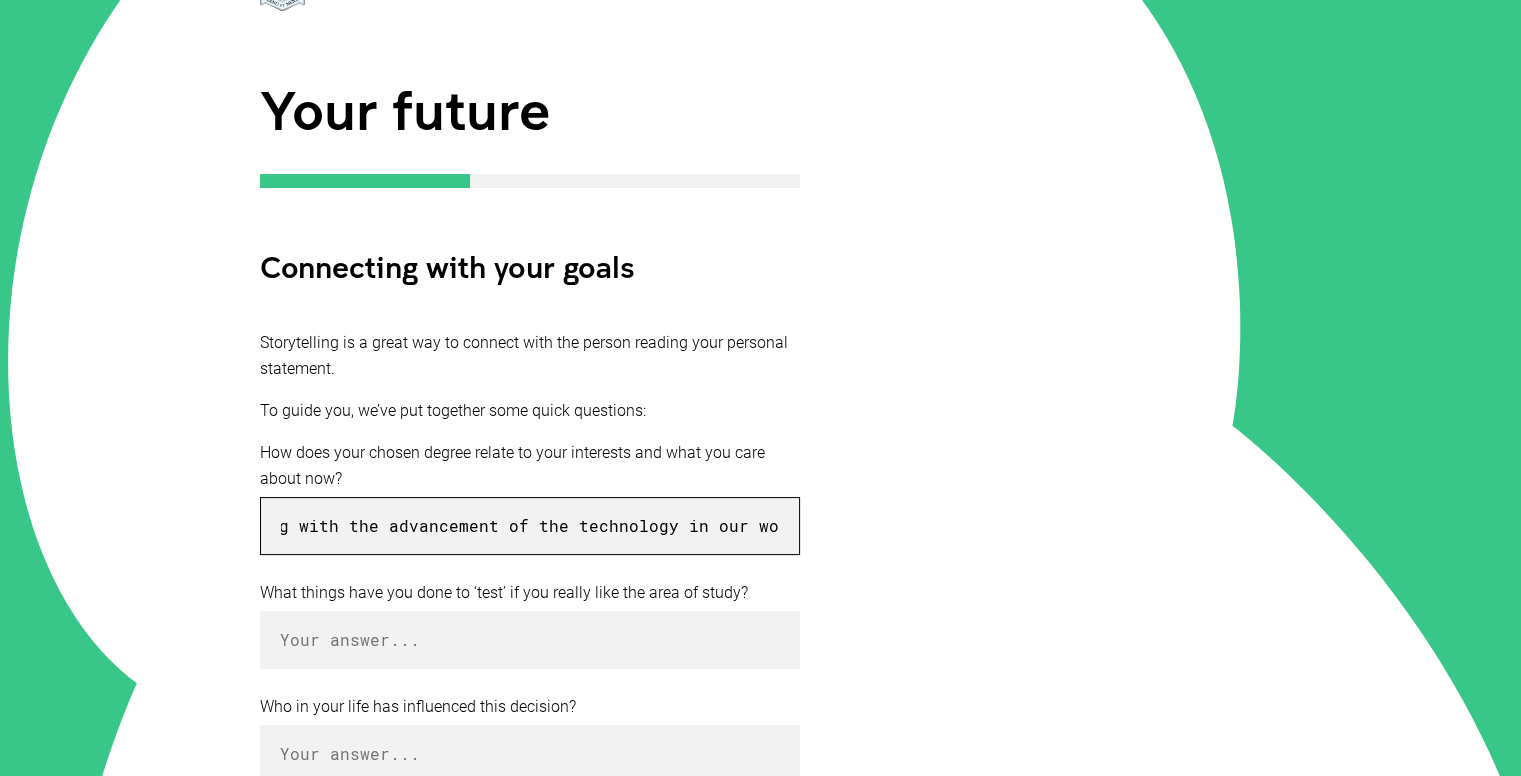 scroll, scrollTop: 0, scrollLeft: 461, axis: horizontal 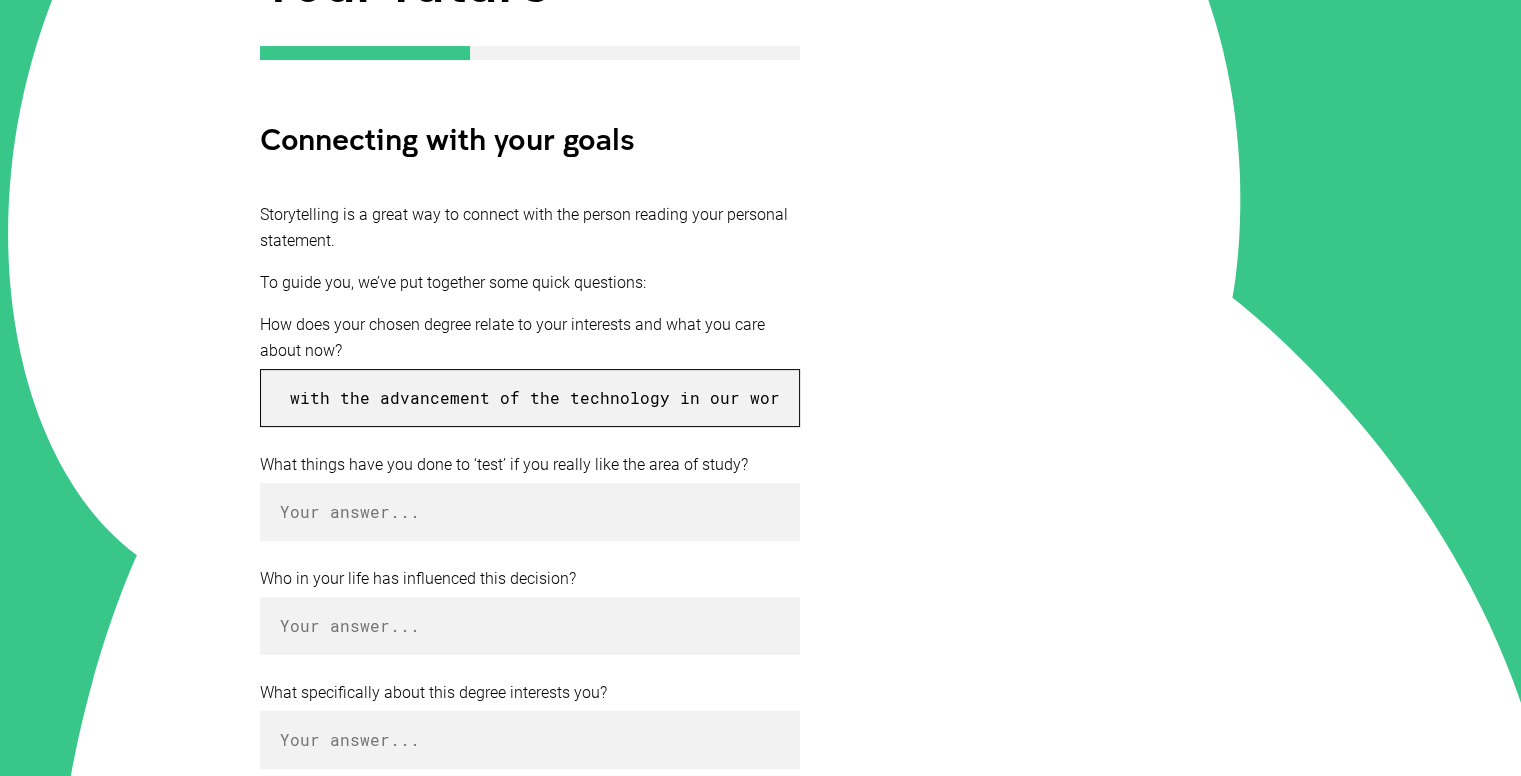 type on "Well it's always been my interest to get along with the advancement of the technology in our world." 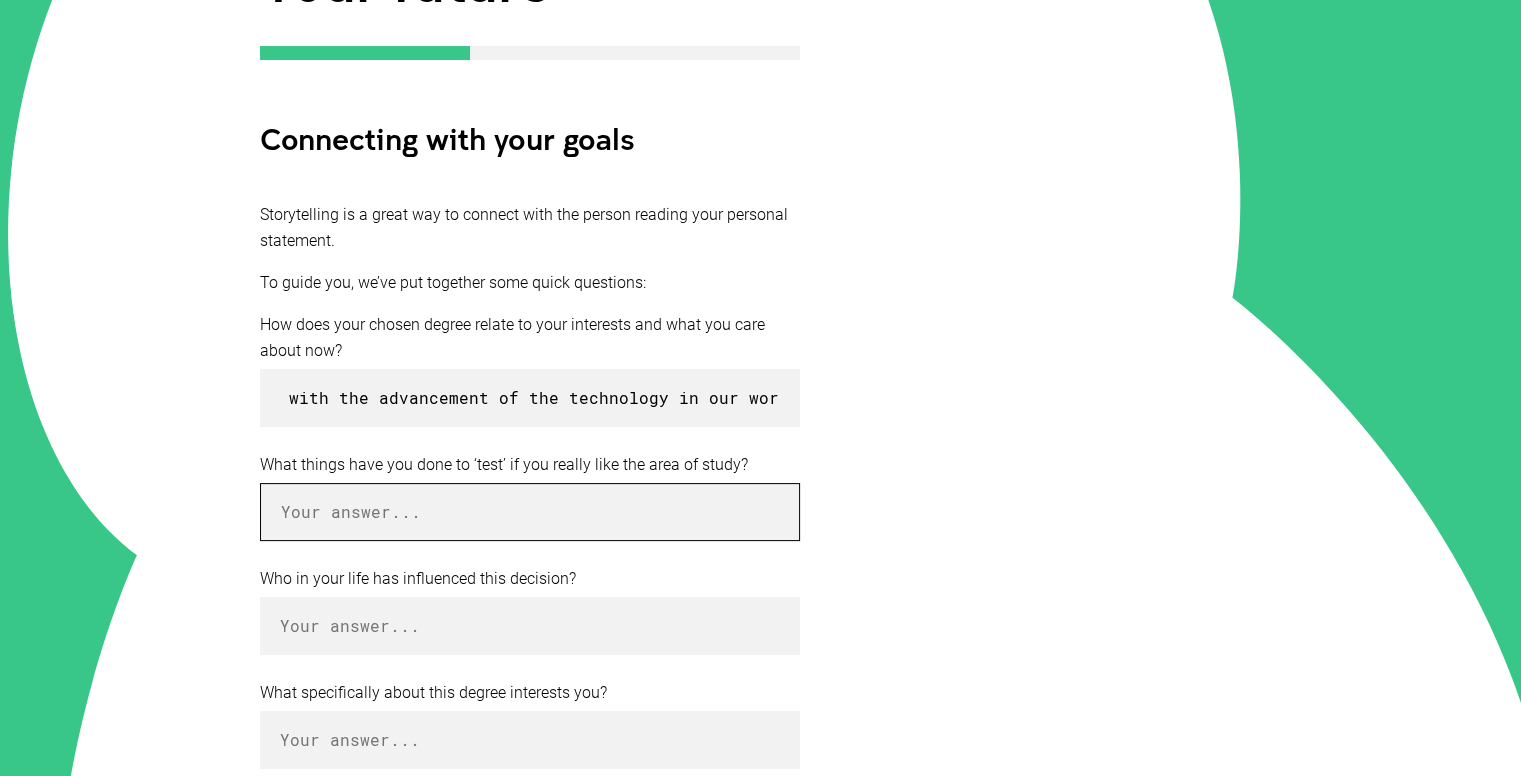 scroll, scrollTop: 0, scrollLeft: 0, axis: both 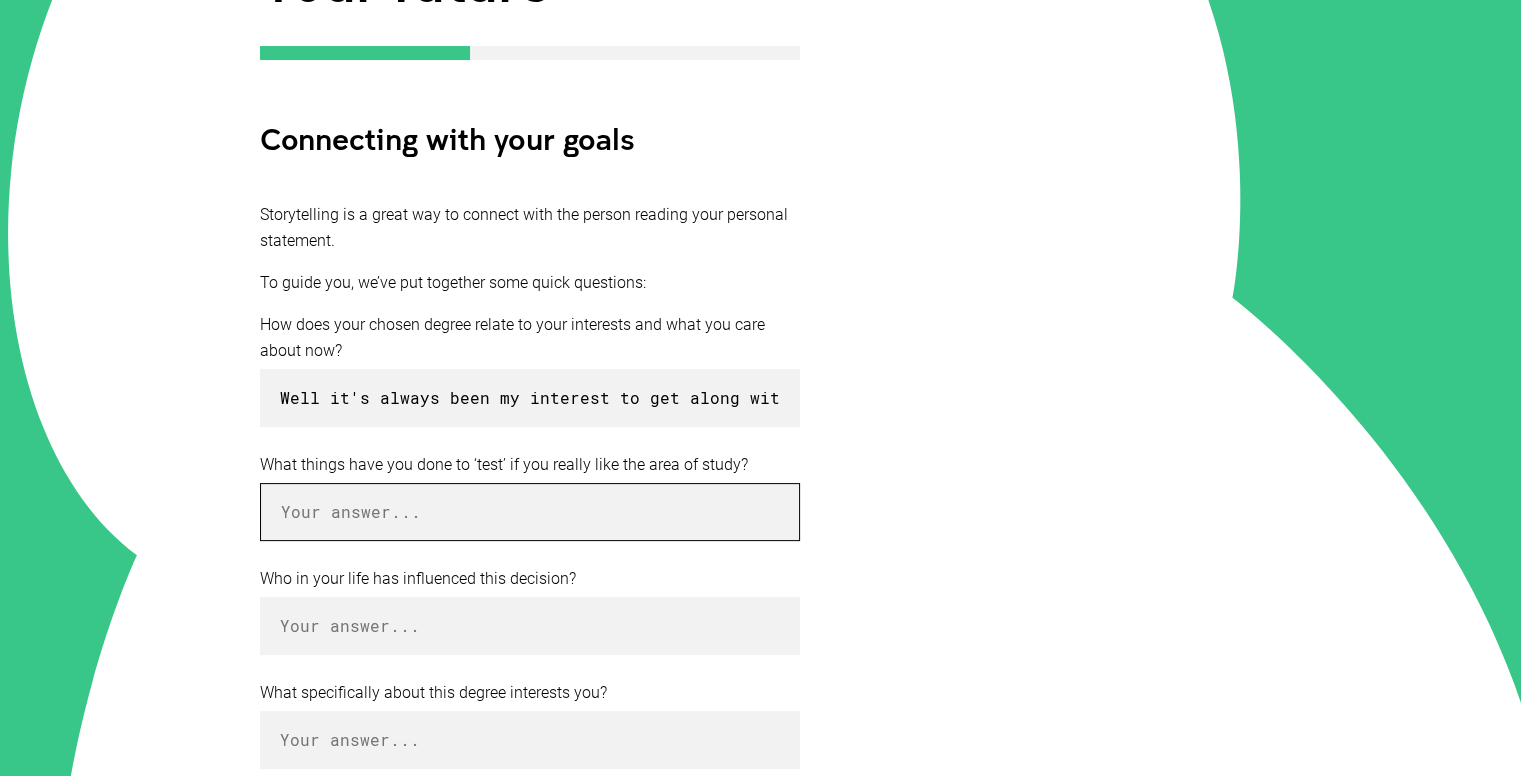 click at bounding box center [530, 512] 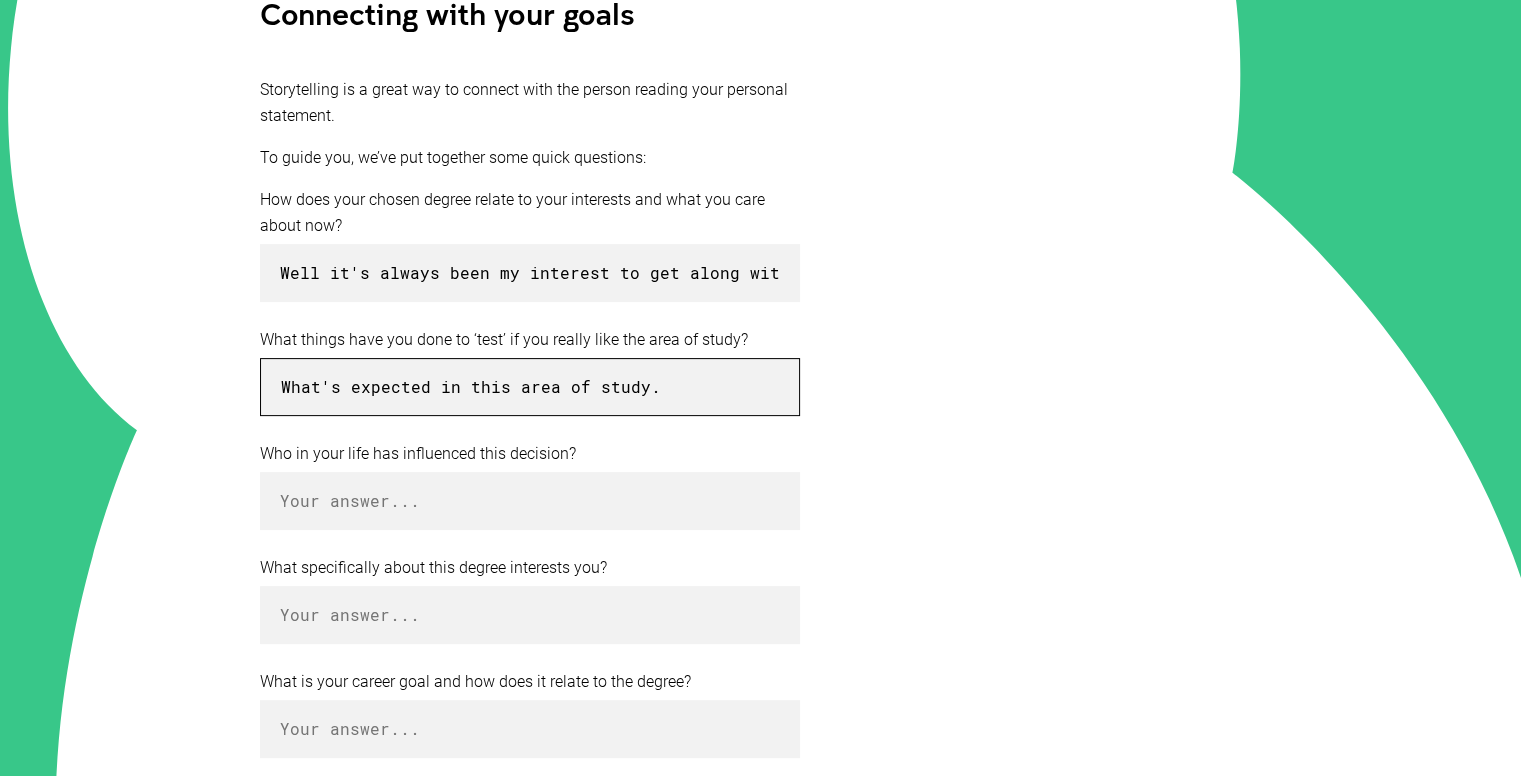 scroll, scrollTop: 476, scrollLeft: 0, axis: vertical 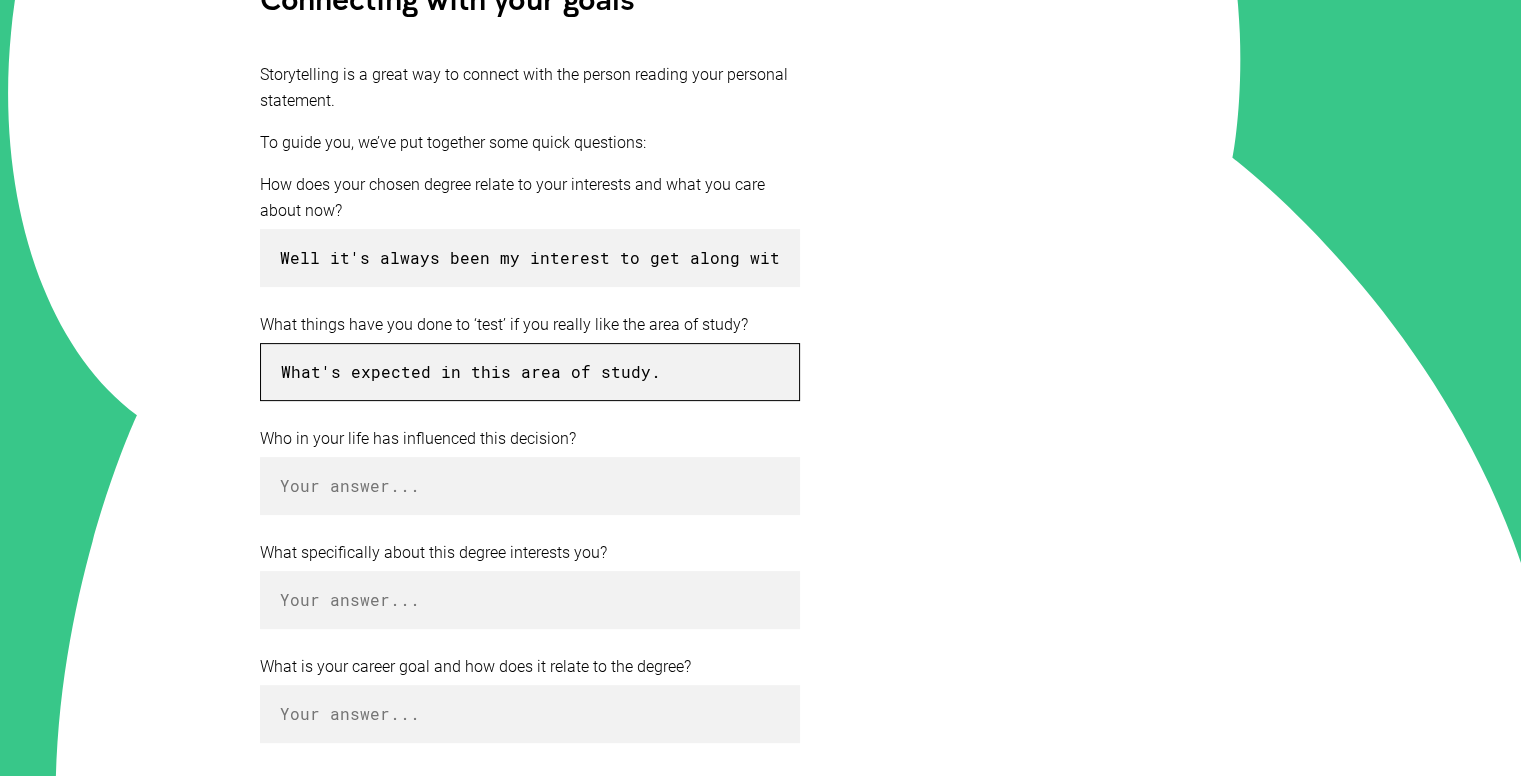 type on "What's expected in this area of study." 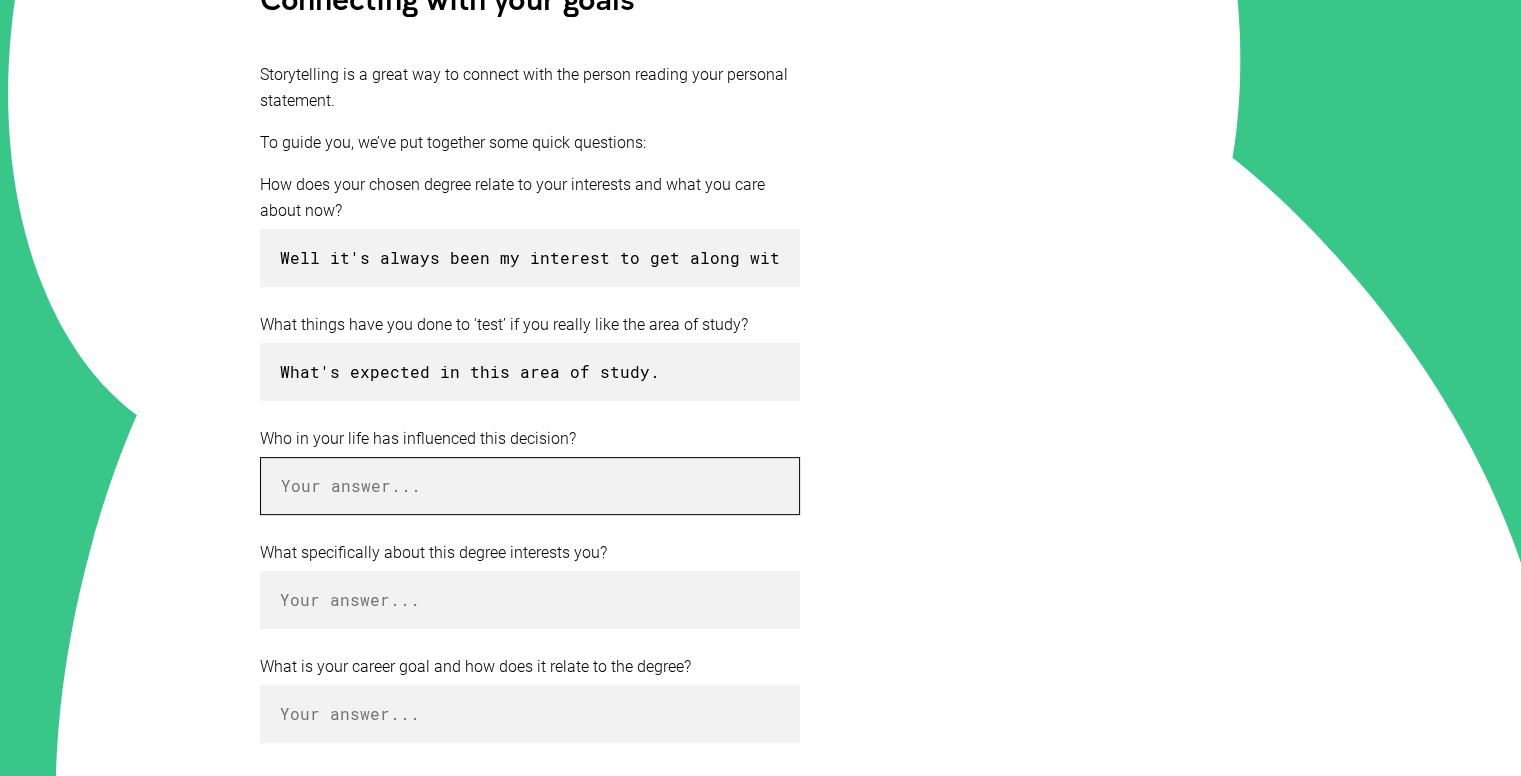click at bounding box center (530, 486) 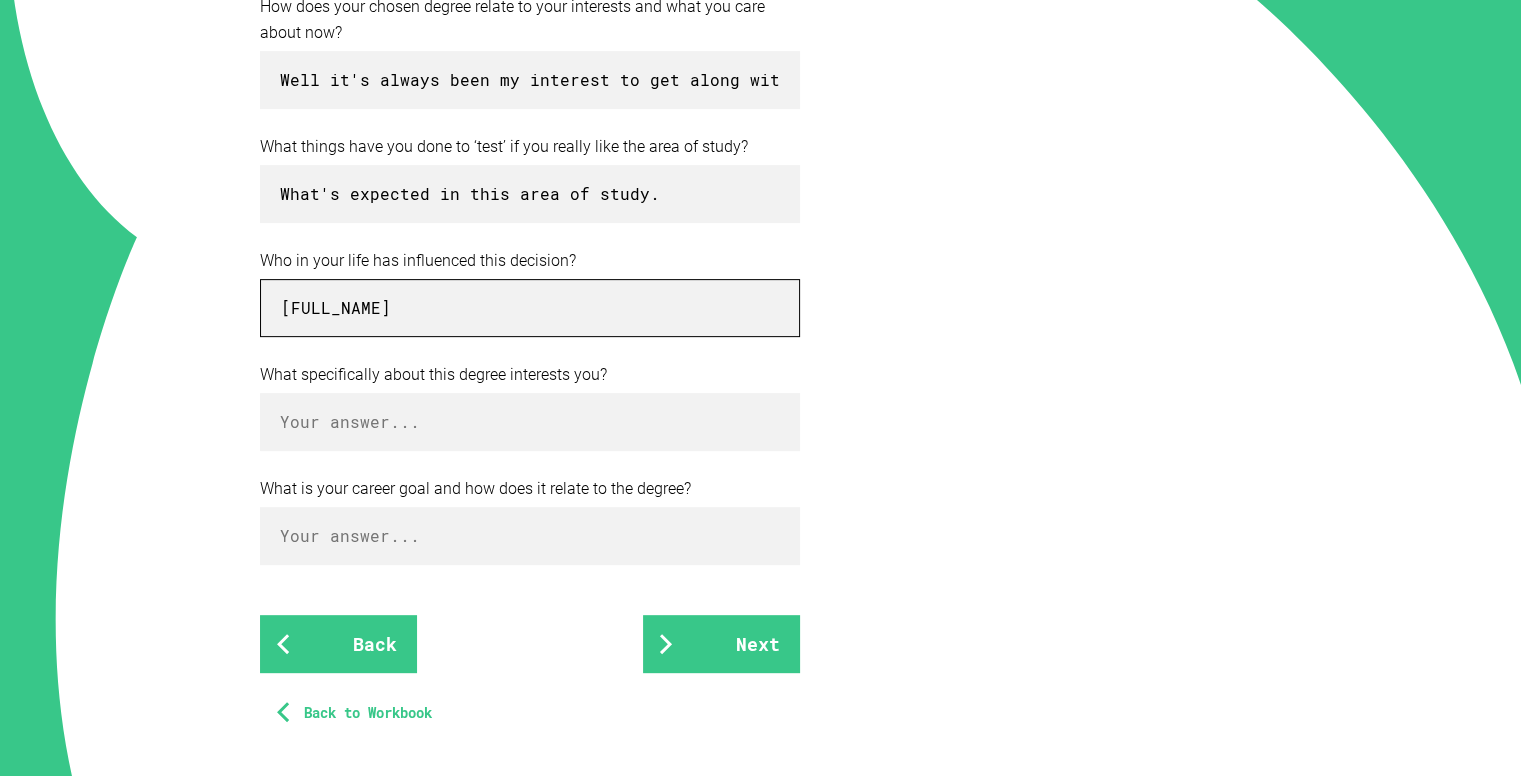 scroll, scrollTop: 672, scrollLeft: 0, axis: vertical 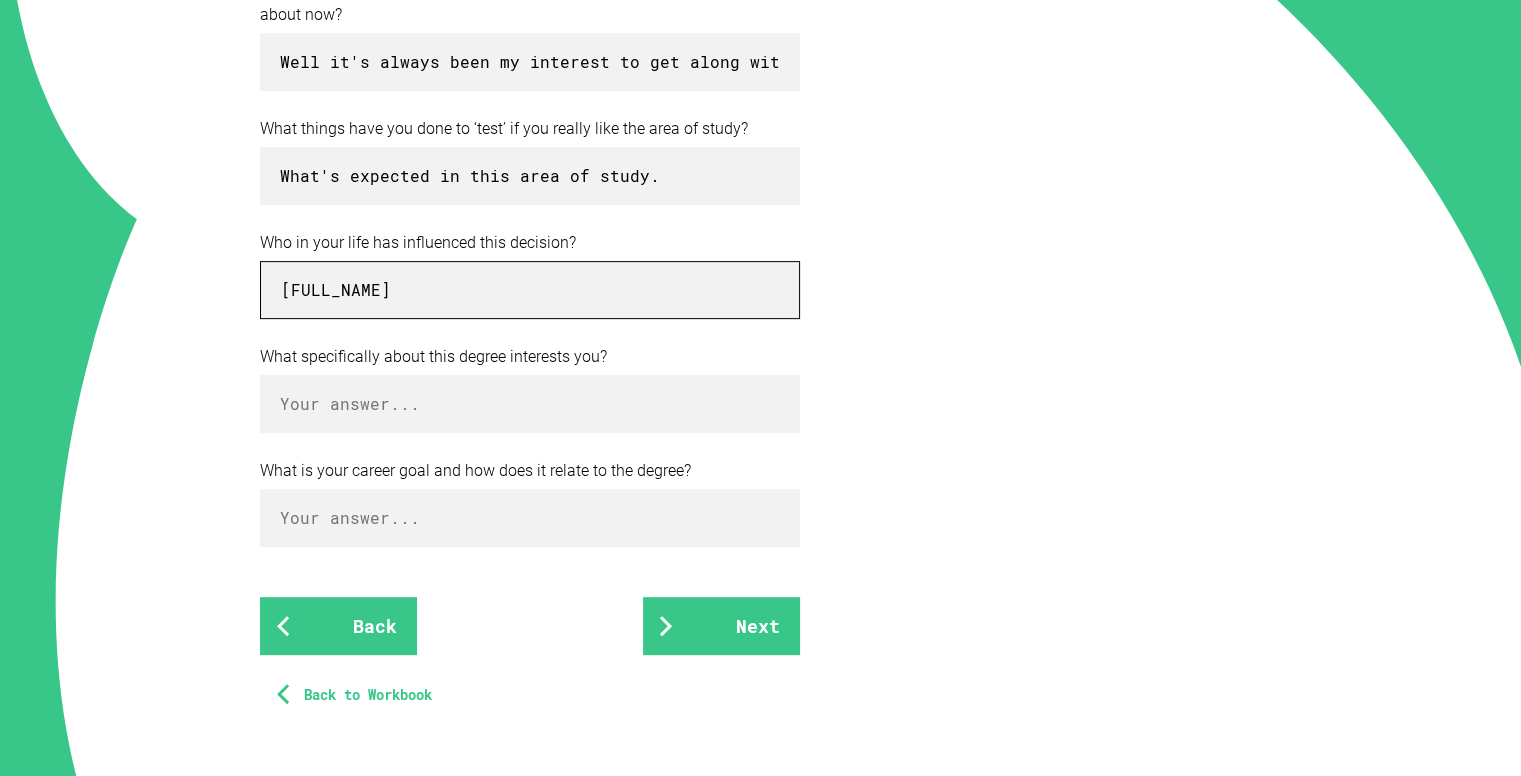 type on "[FULL_NAME]" 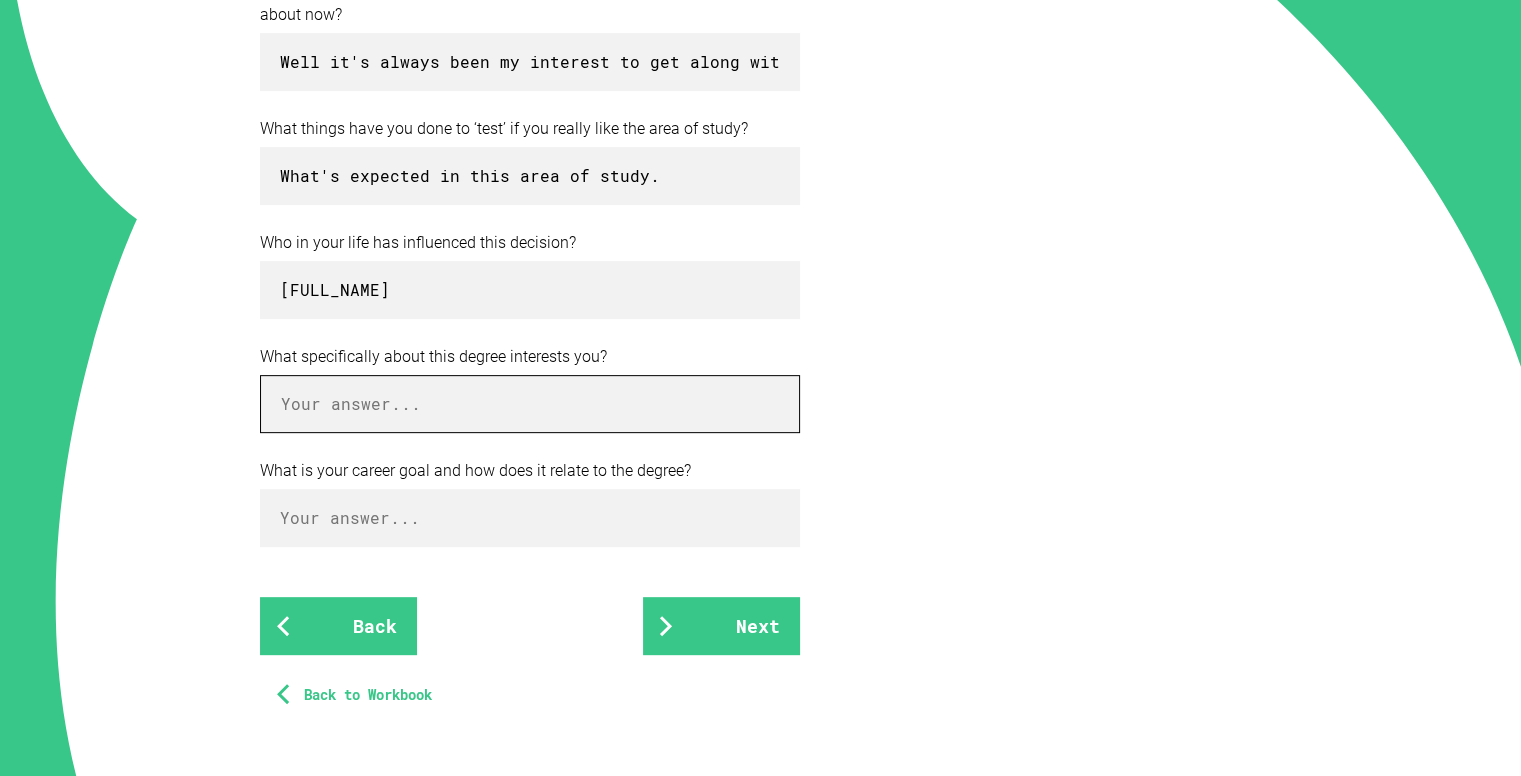 click at bounding box center [530, 404] 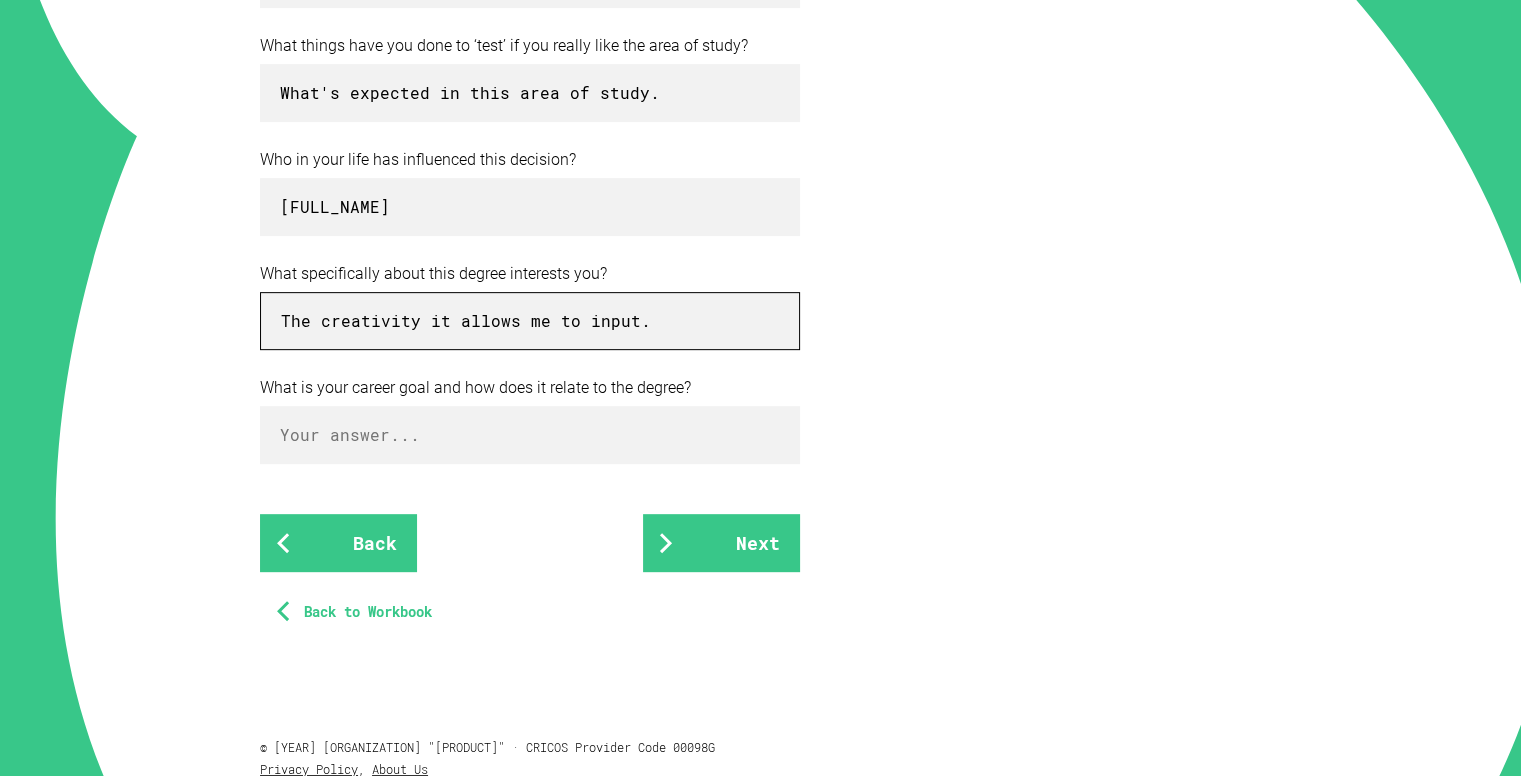 scroll, scrollTop: 756, scrollLeft: 0, axis: vertical 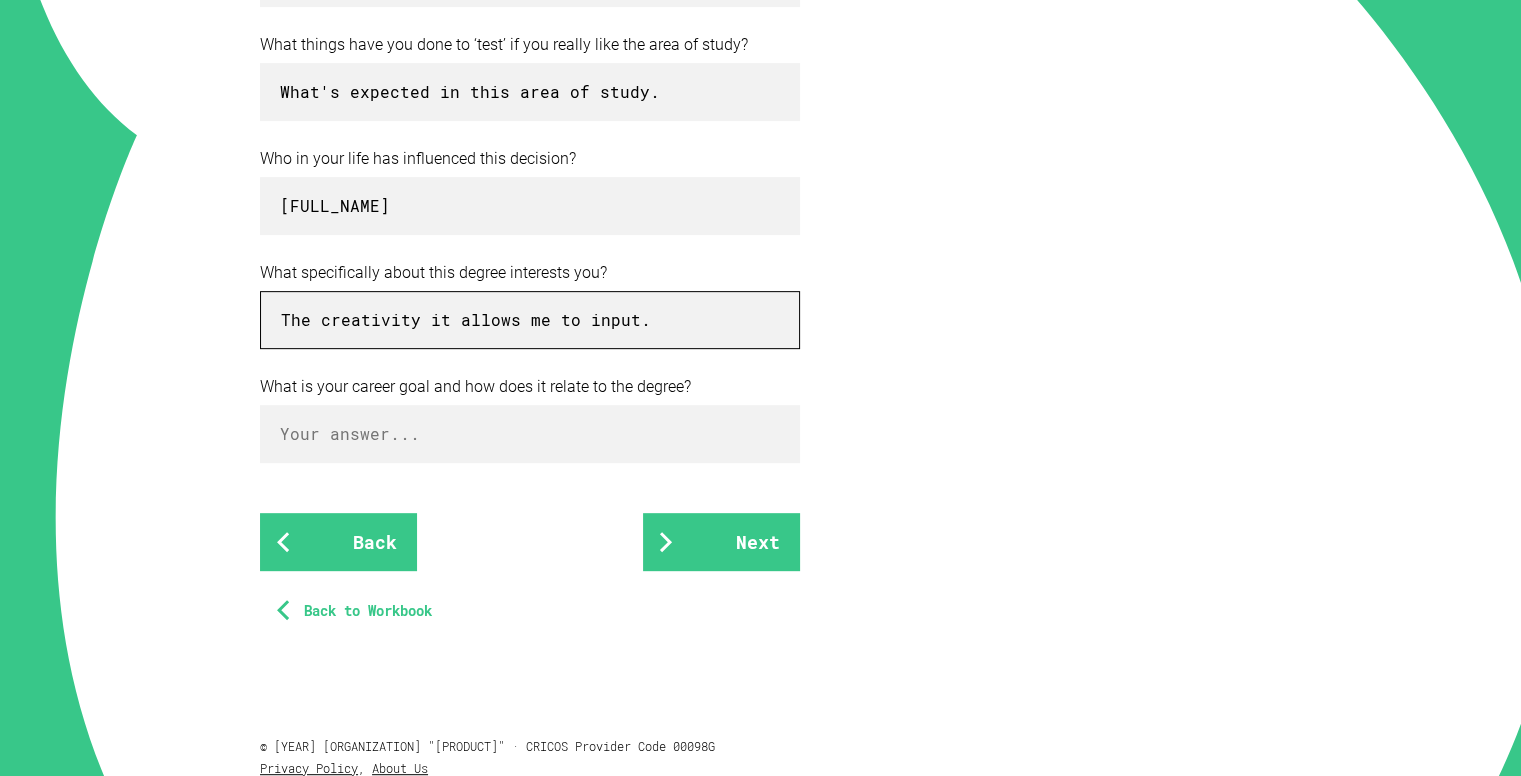 type on "The creativity it allows me to input." 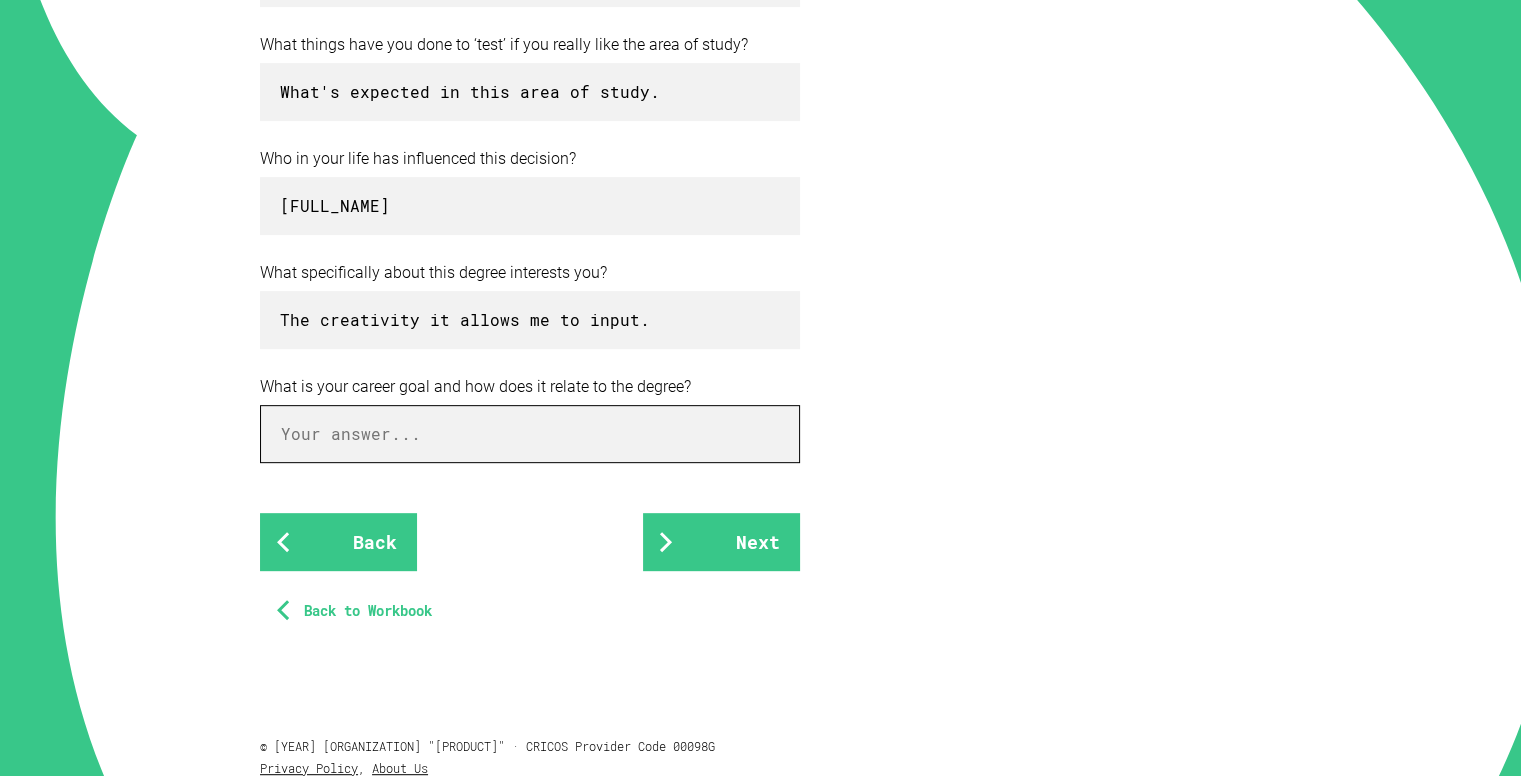 click at bounding box center (530, 434) 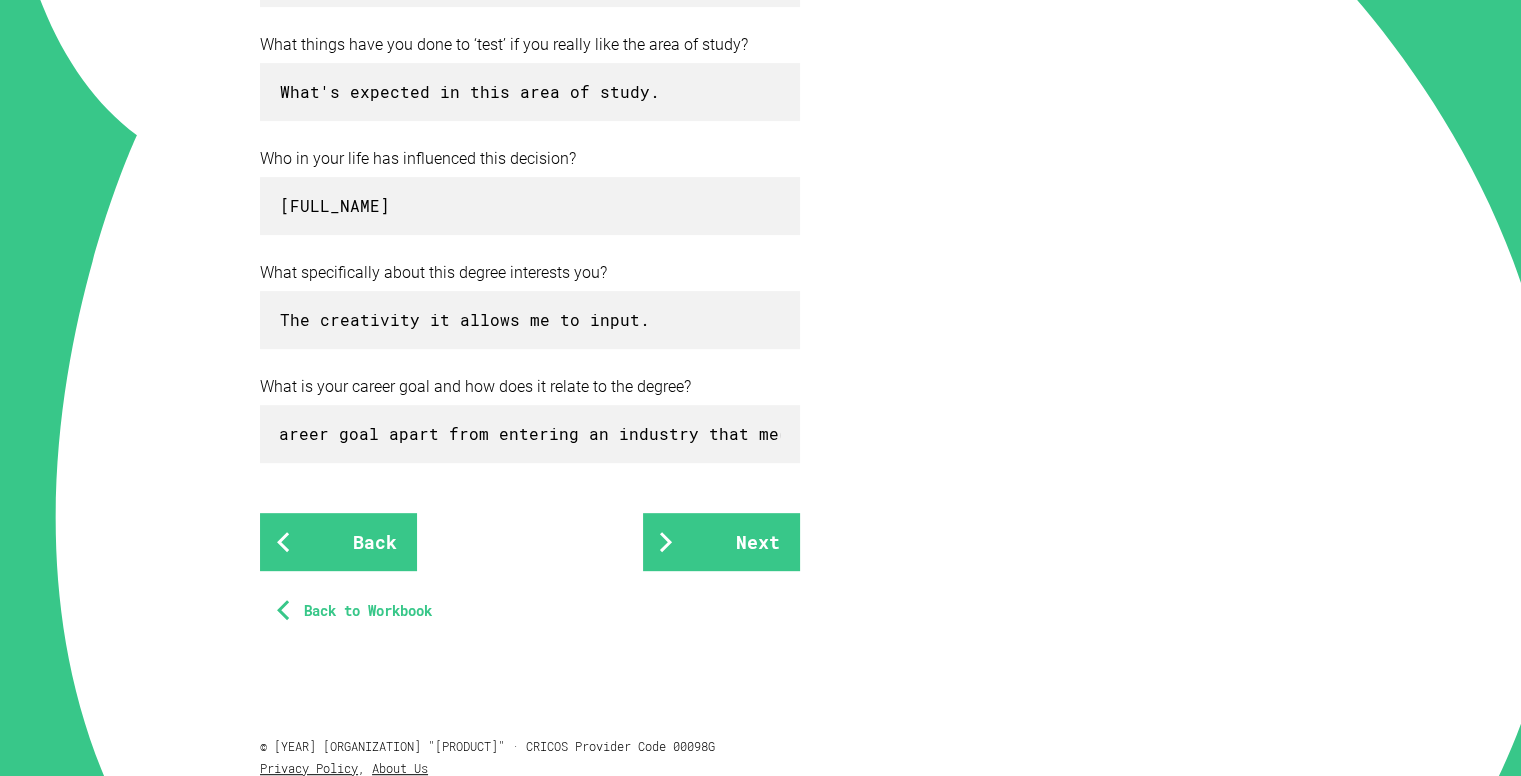 scroll, scrollTop: 0, scrollLeft: 0, axis: both 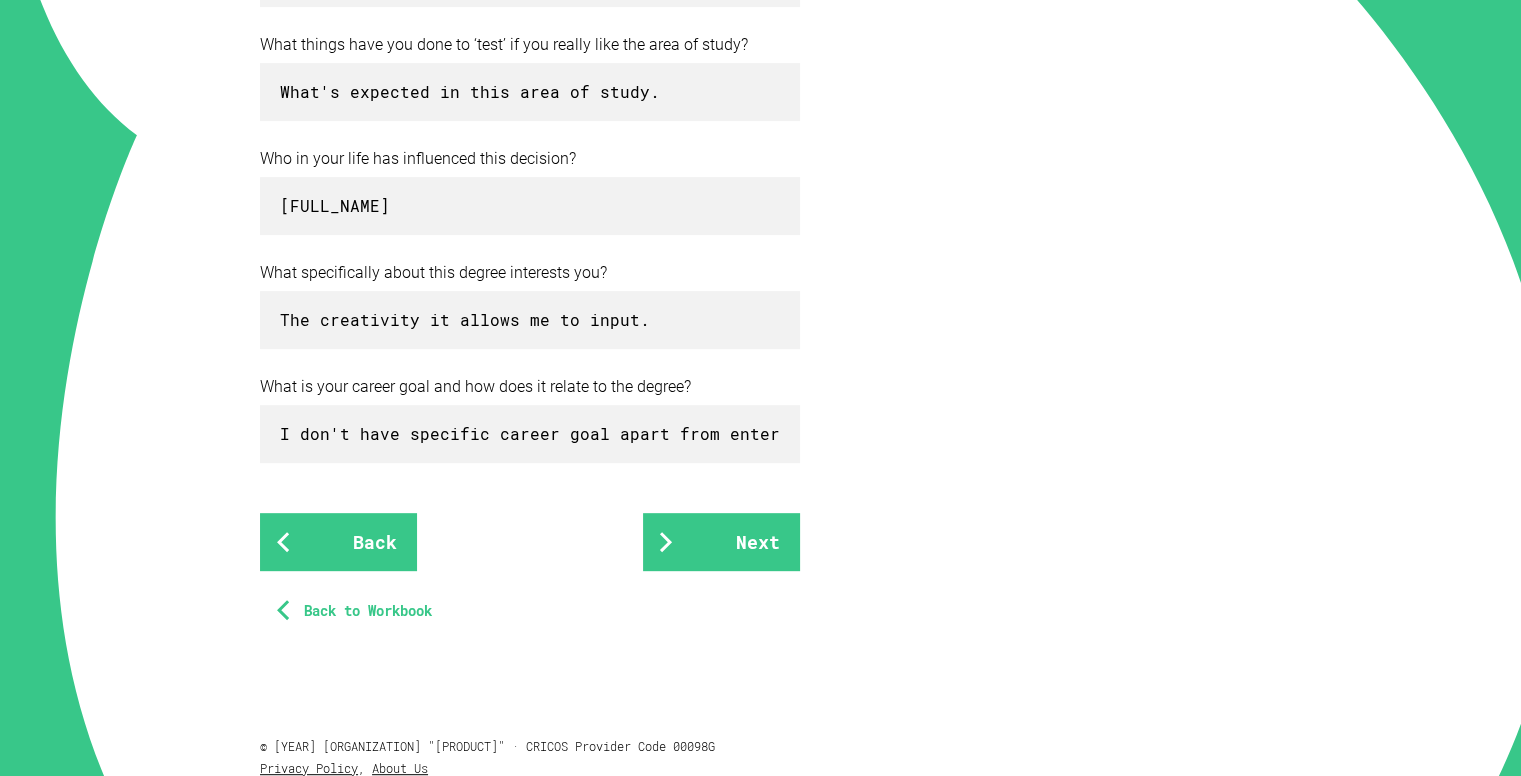 click on "Your future Connecting with your goals Storytelling is a great way to connect with the person reading your personal statement. To guide you, we’ve put together some quick questions: How does your chosen degree relate to your interests and what you care about now? Well it's always been my interest to get along with the advancement of the technology in our world. What things have you done to ‘test’ if you really like the area of study? What's expected in this area of study. Who in your life has influenced this decision? Myself alone. What specifically about this degree interests you? The creativity it allows me to input. What is your career goal and how does it relate to the degree? I don't have specific career goal apart from entering an industry that meets Back Next Back to Workbook © 2024 UNSW Sydney "Nail It!" · CRICOS Provider Code 00098G Privacy Policy ,   About Us" at bounding box center (760, 99) 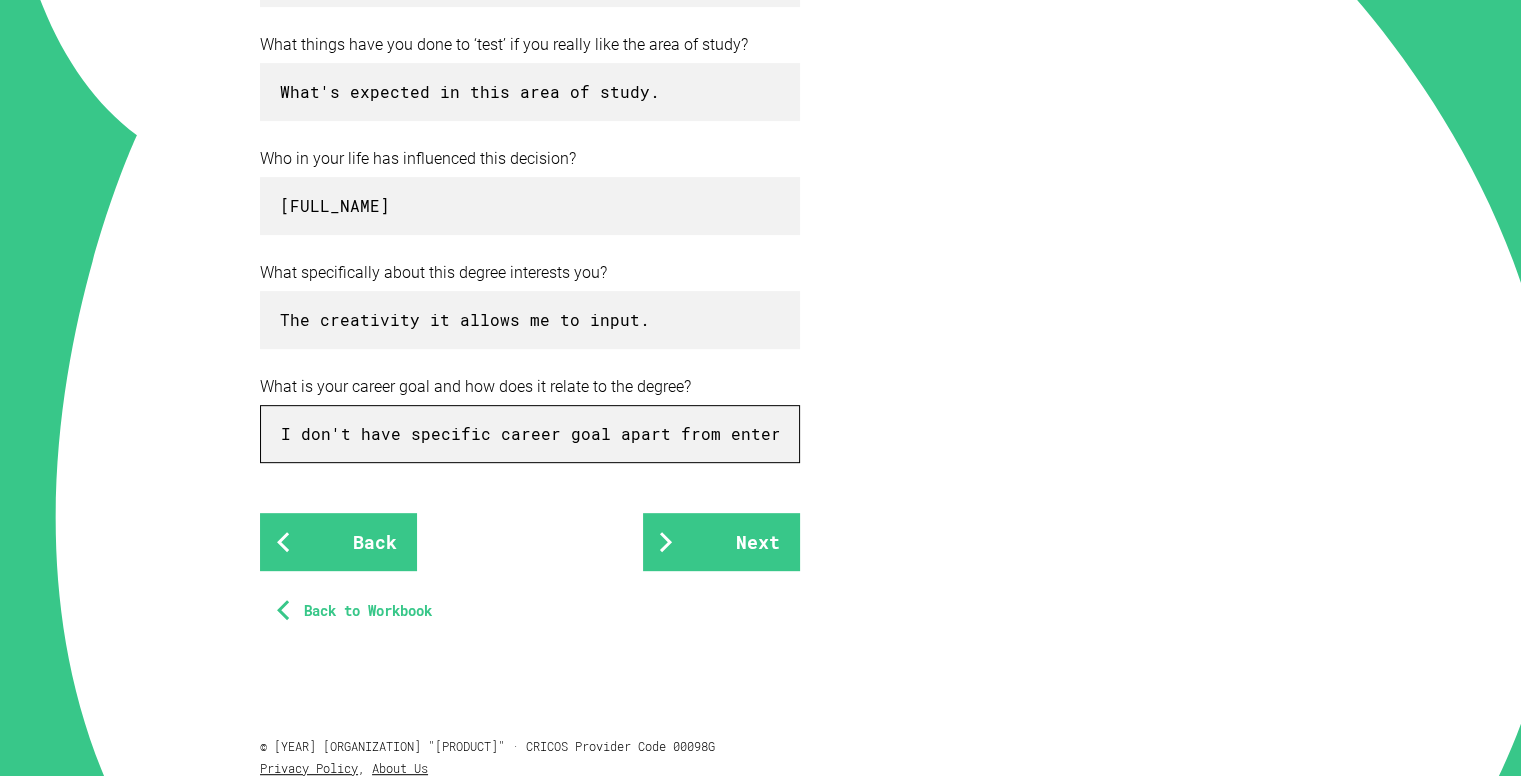 click on "I don't have specific career goal apart from entering an industry that meets" at bounding box center (530, 434) 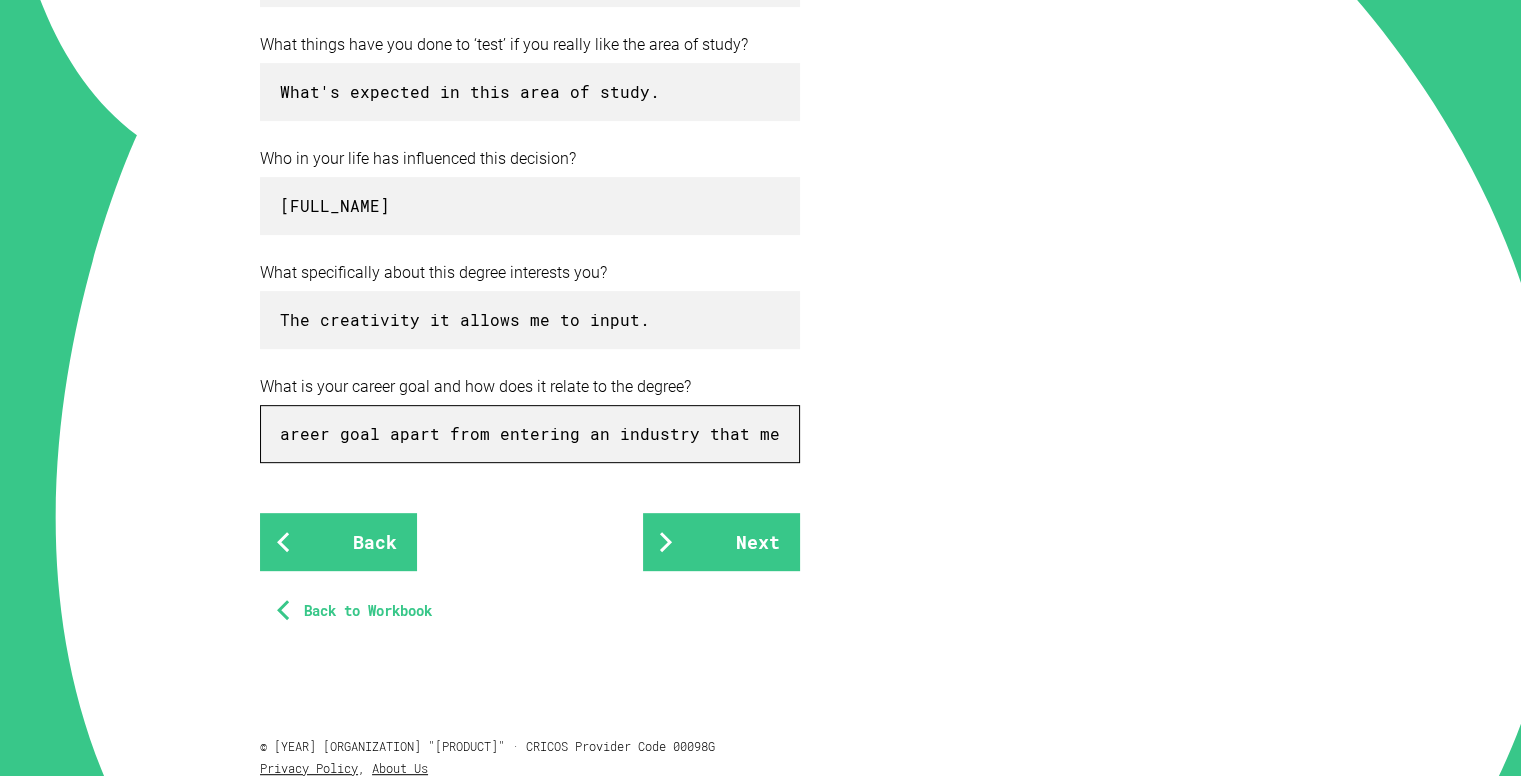 click on "I don't have specific career goal apart from entering an industry that meets" at bounding box center (530, 434) 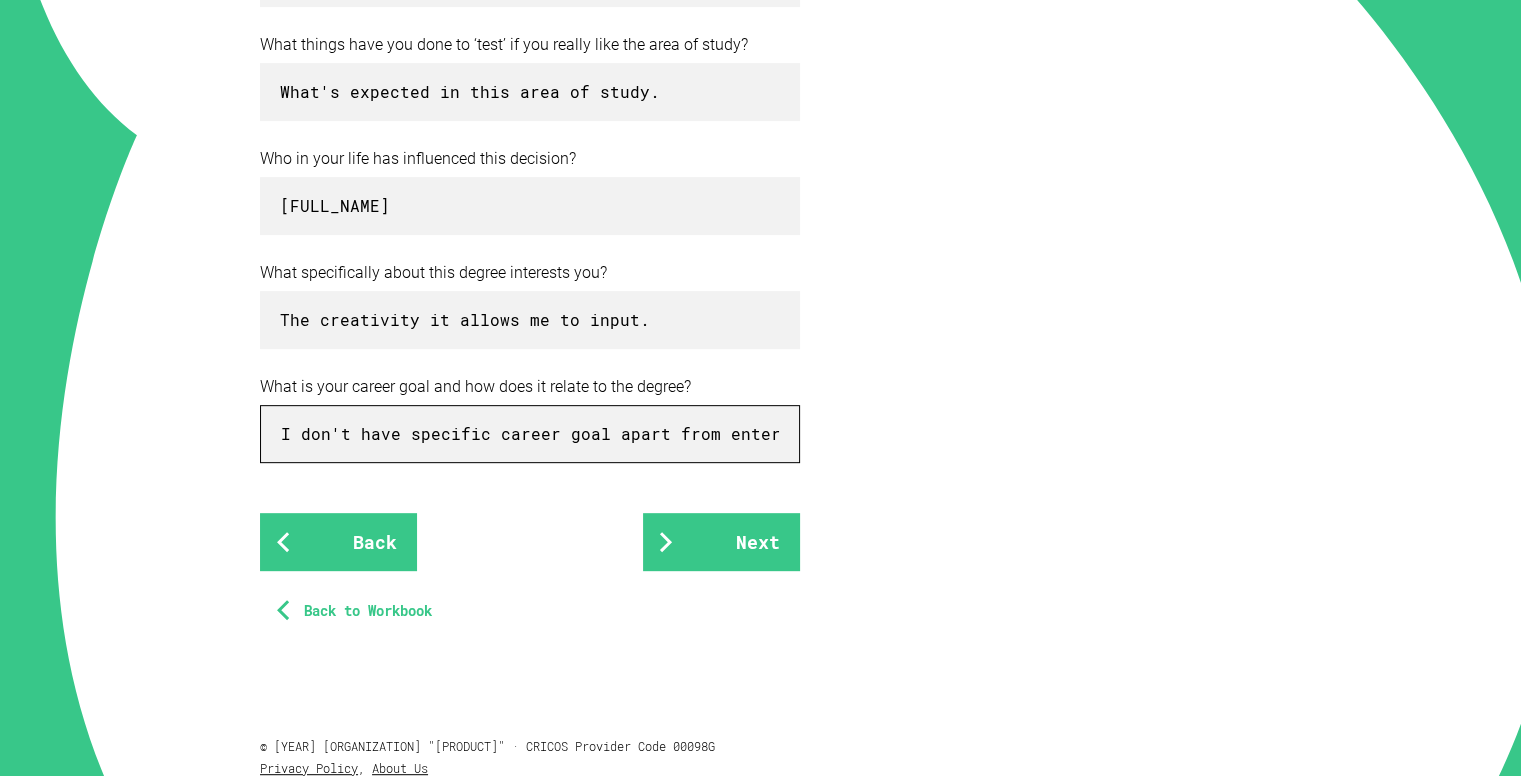 drag, startPoint x: 780, startPoint y: 433, endPoint x: 172, endPoint y: 441, distance: 608.0526 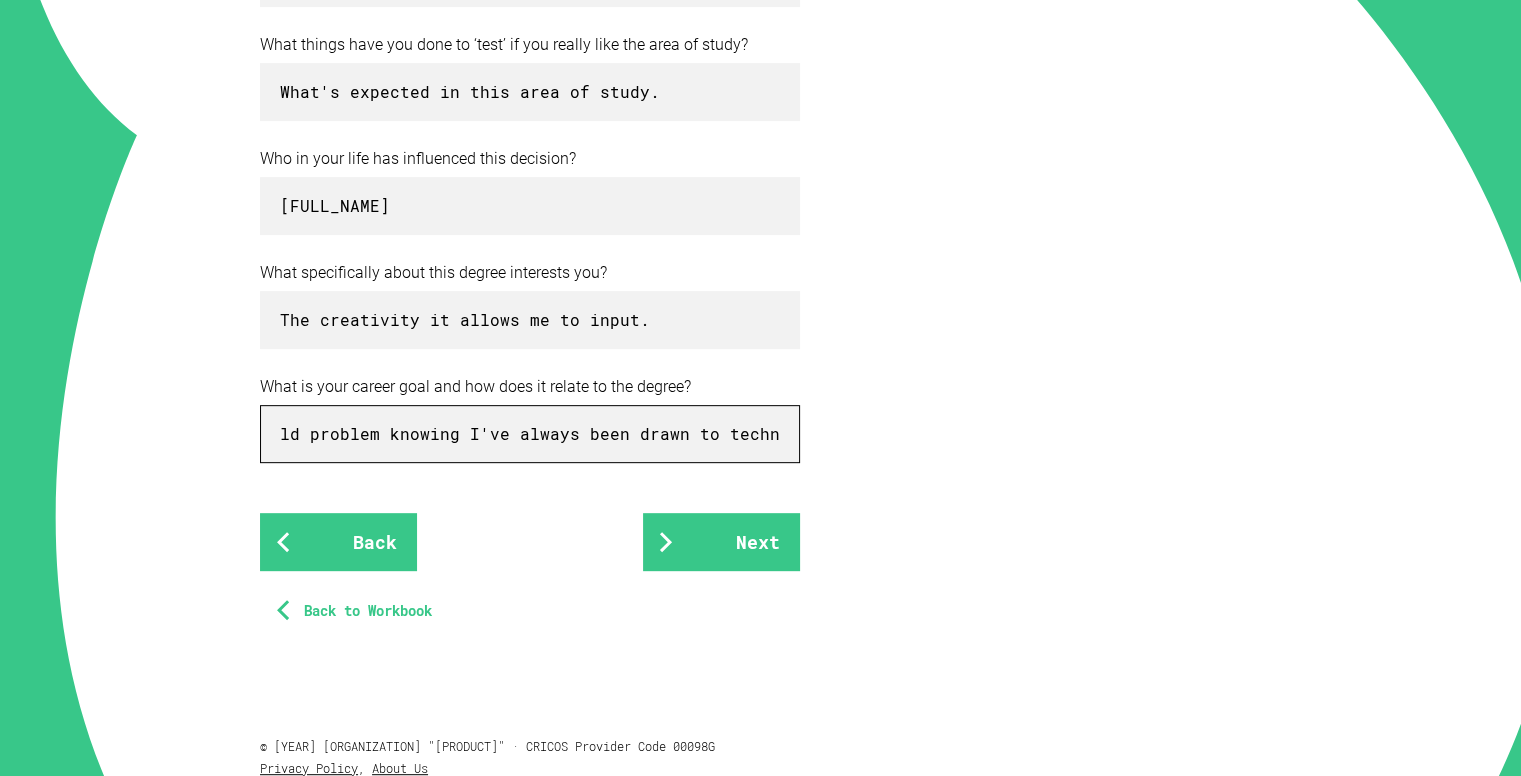 scroll, scrollTop: 0, scrollLeft: 711, axis: horizontal 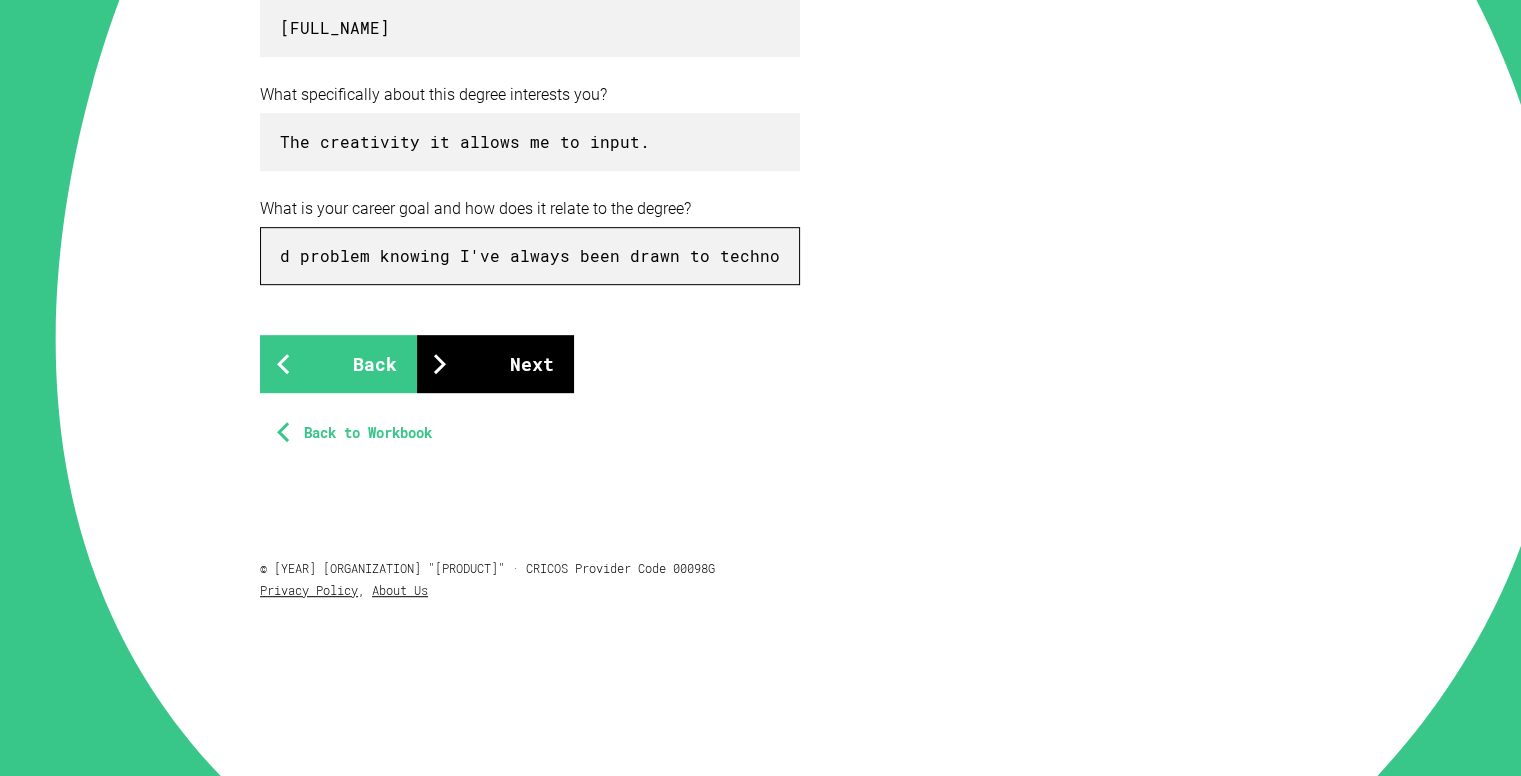 type on "My career goal is to become a software engineer who can solve real world problem knowing I've always been drawn to technology." 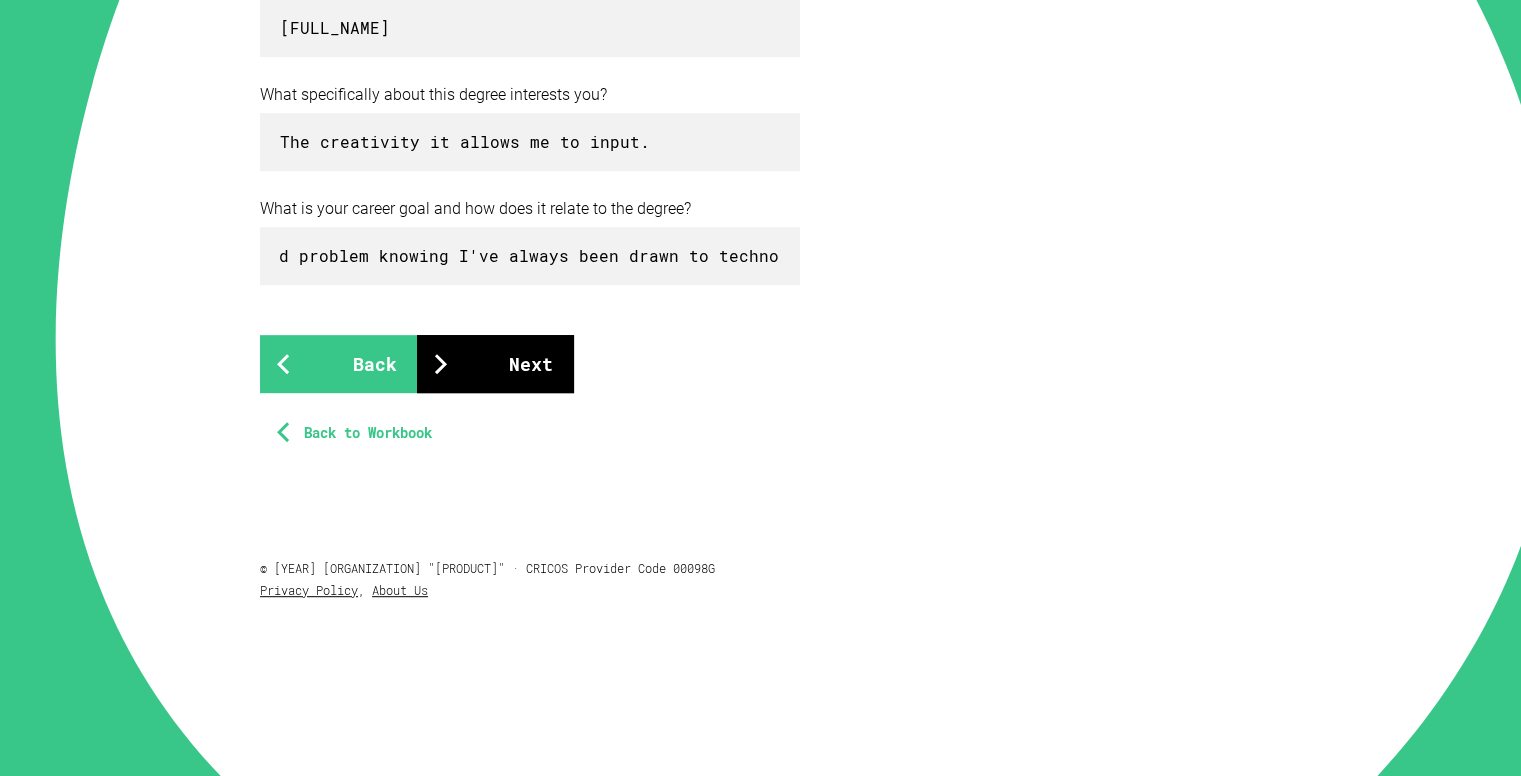 scroll, scrollTop: 0, scrollLeft: 0, axis: both 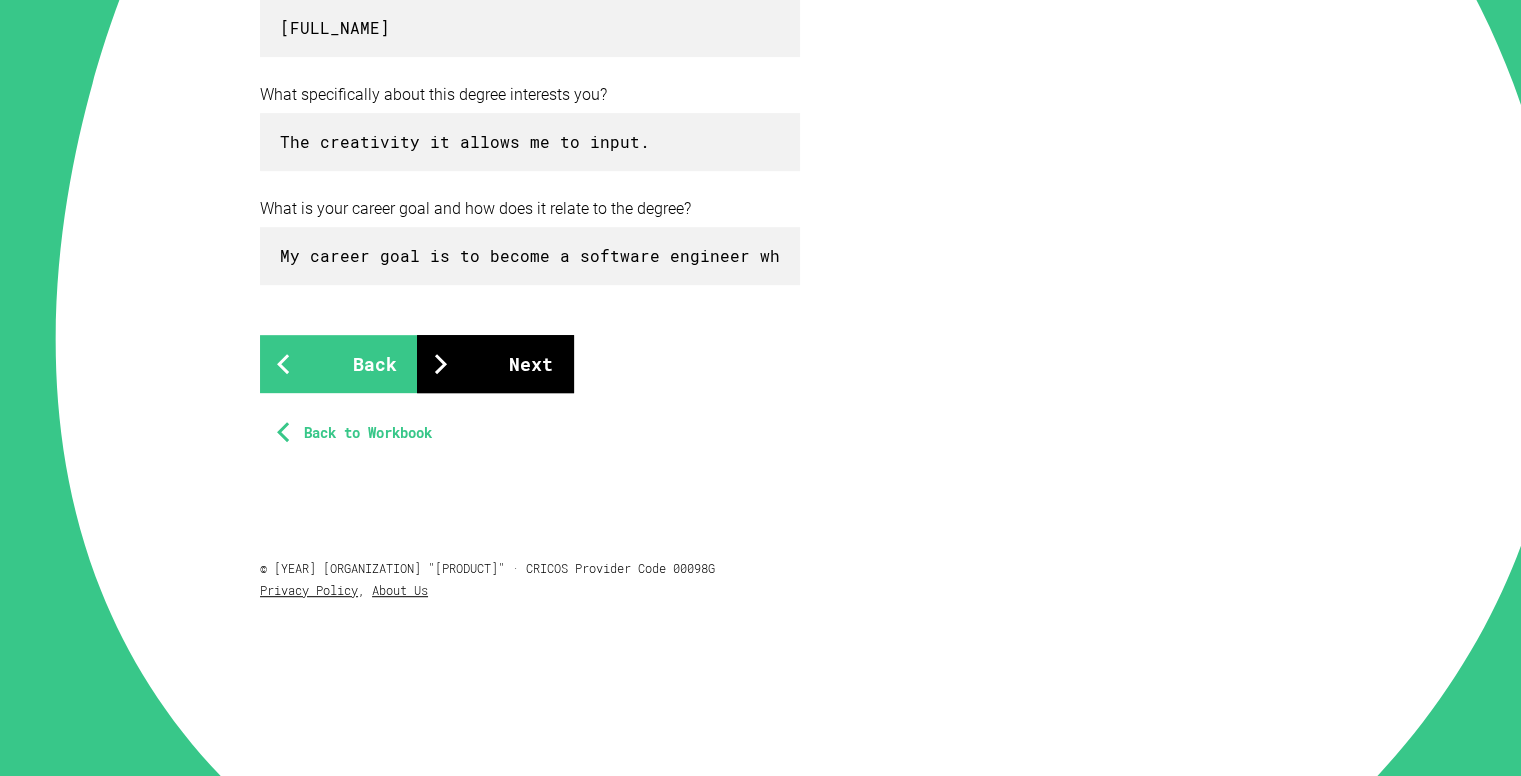 click on "Next" at bounding box center (495, 364) 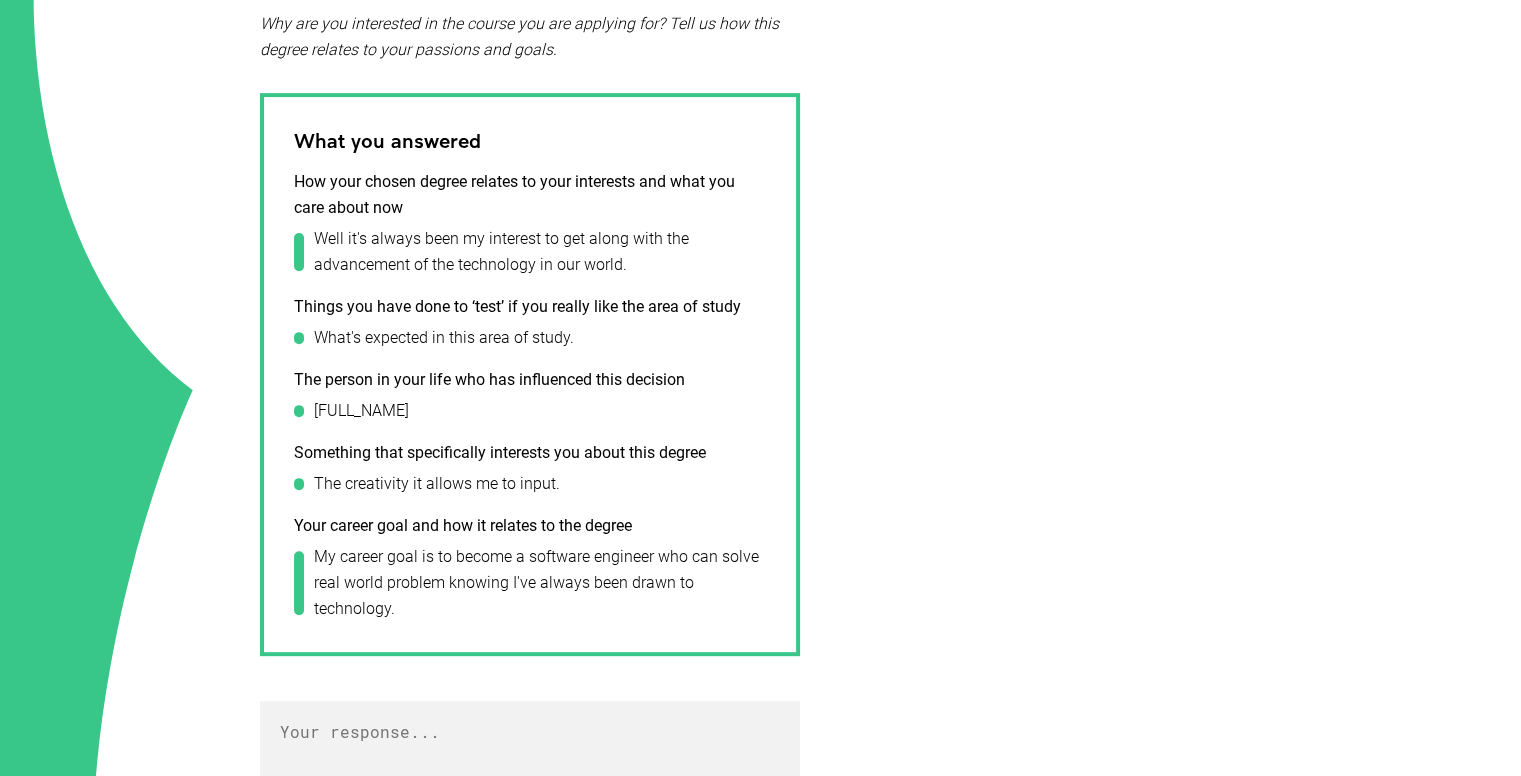 scroll, scrollTop: 712, scrollLeft: 0, axis: vertical 